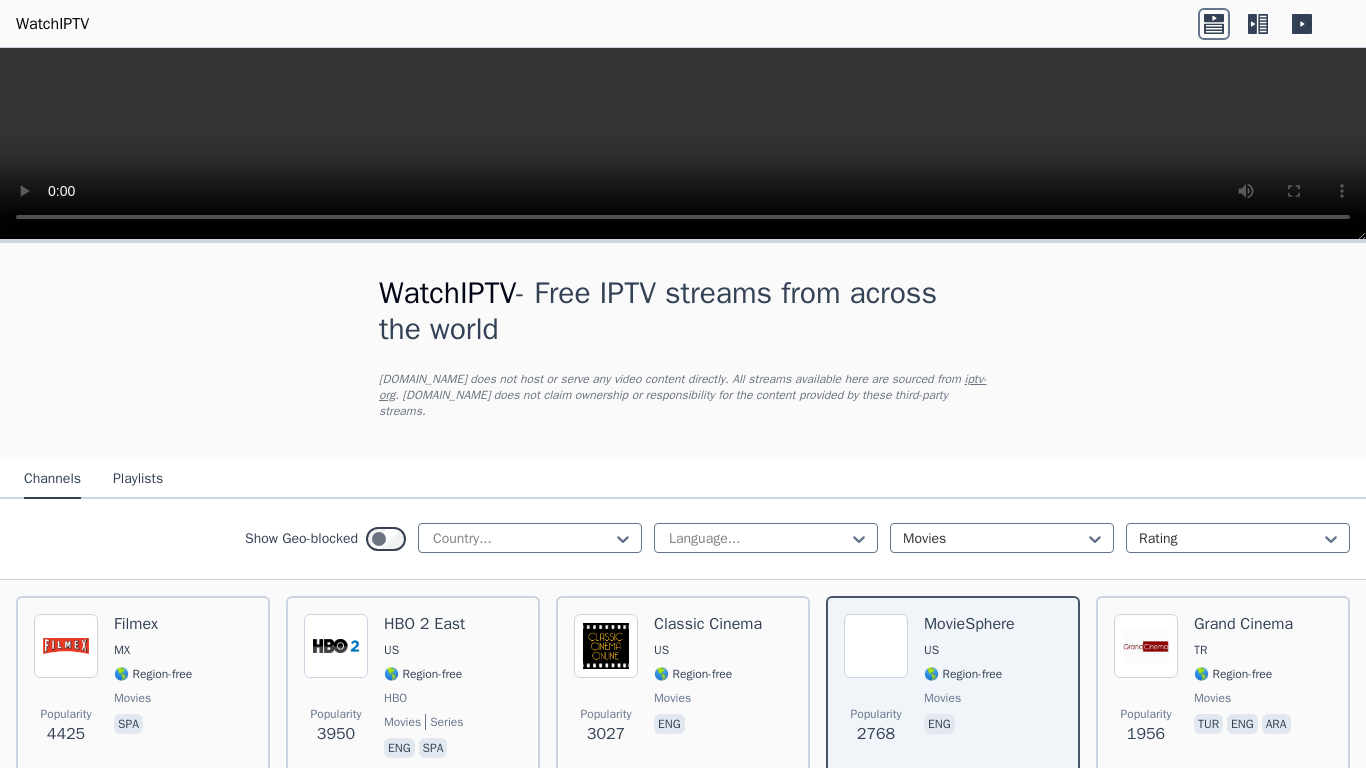 scroll, scrollTop: 0, scrollLeft: 0, axis: both 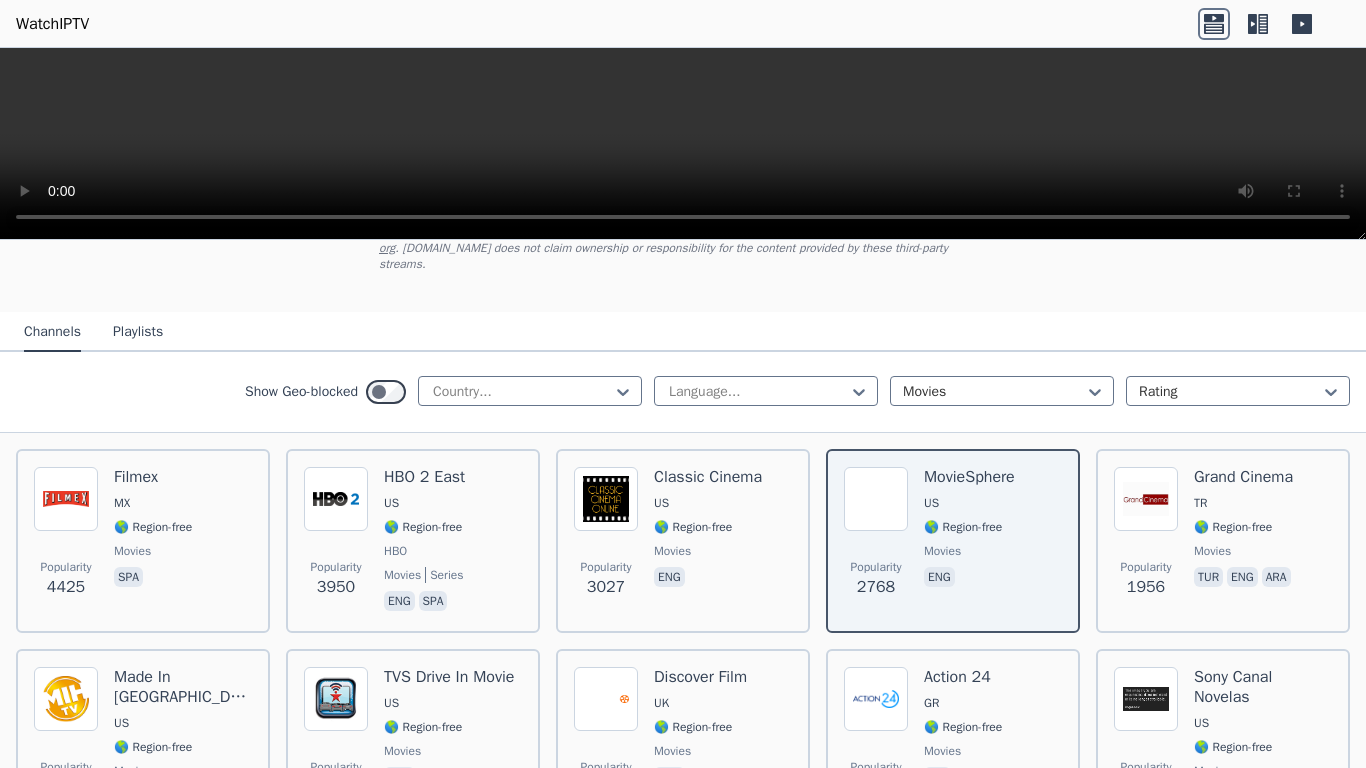 type 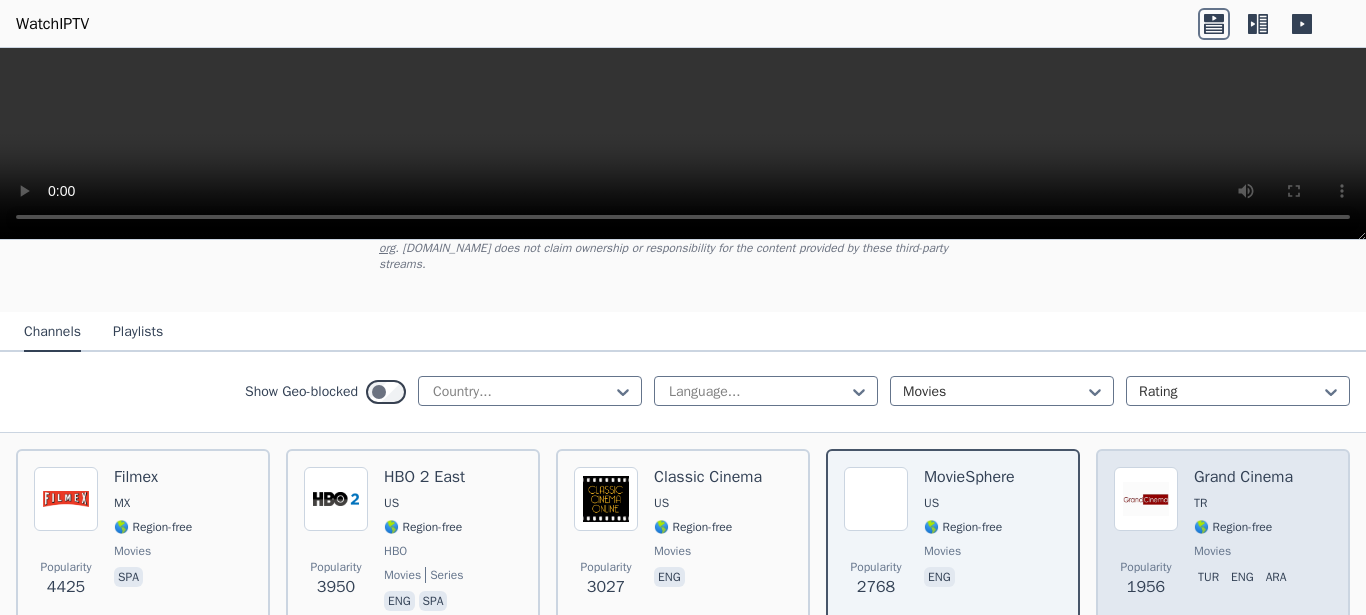 click on "movies" at bounding box center (1212, 551) 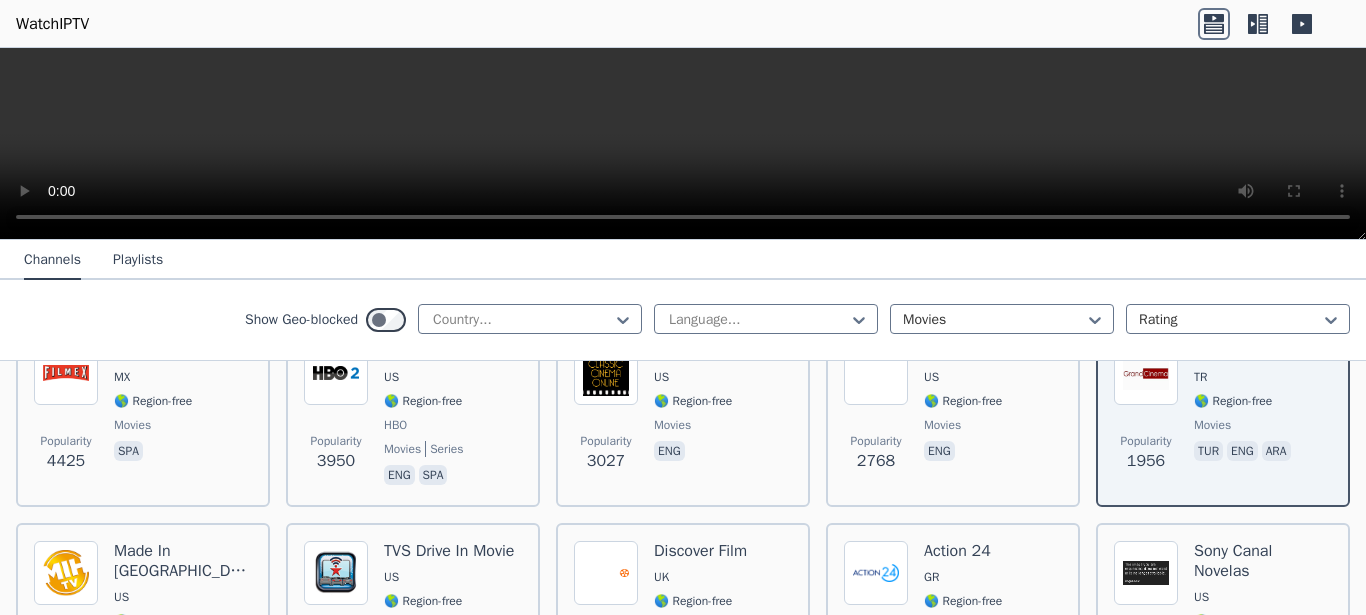 scroll, scrollTop: 336, scrollLeft: 0, axis: vertical 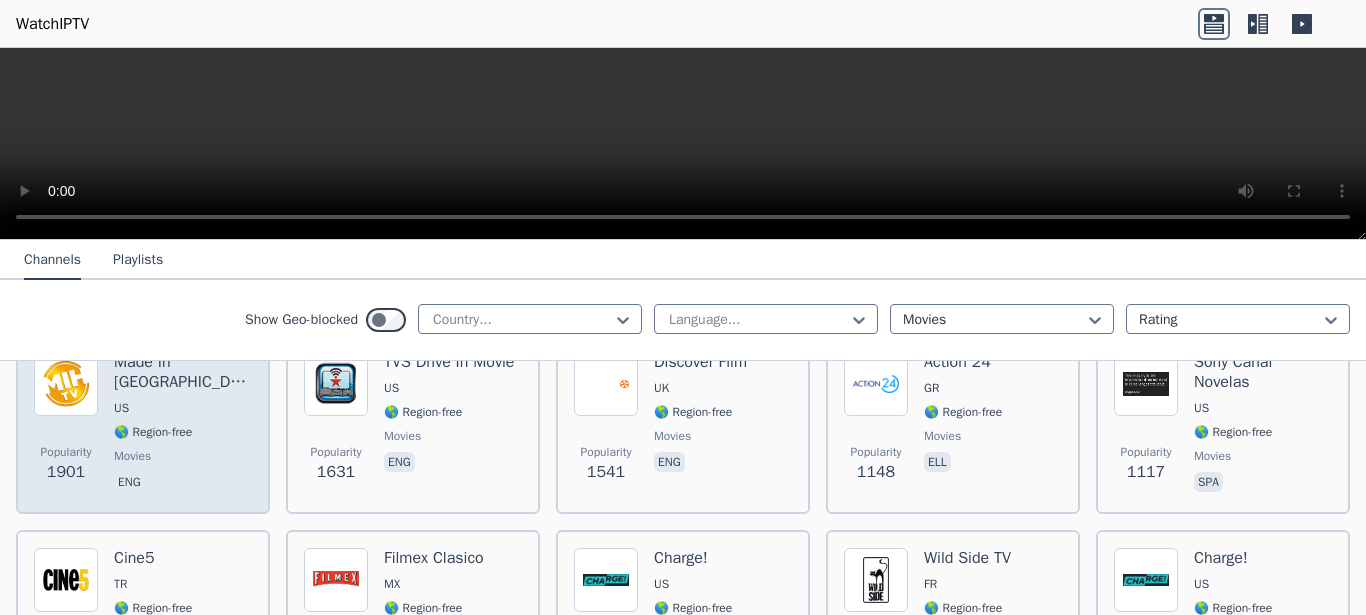 click at bounding box center [66, 384] 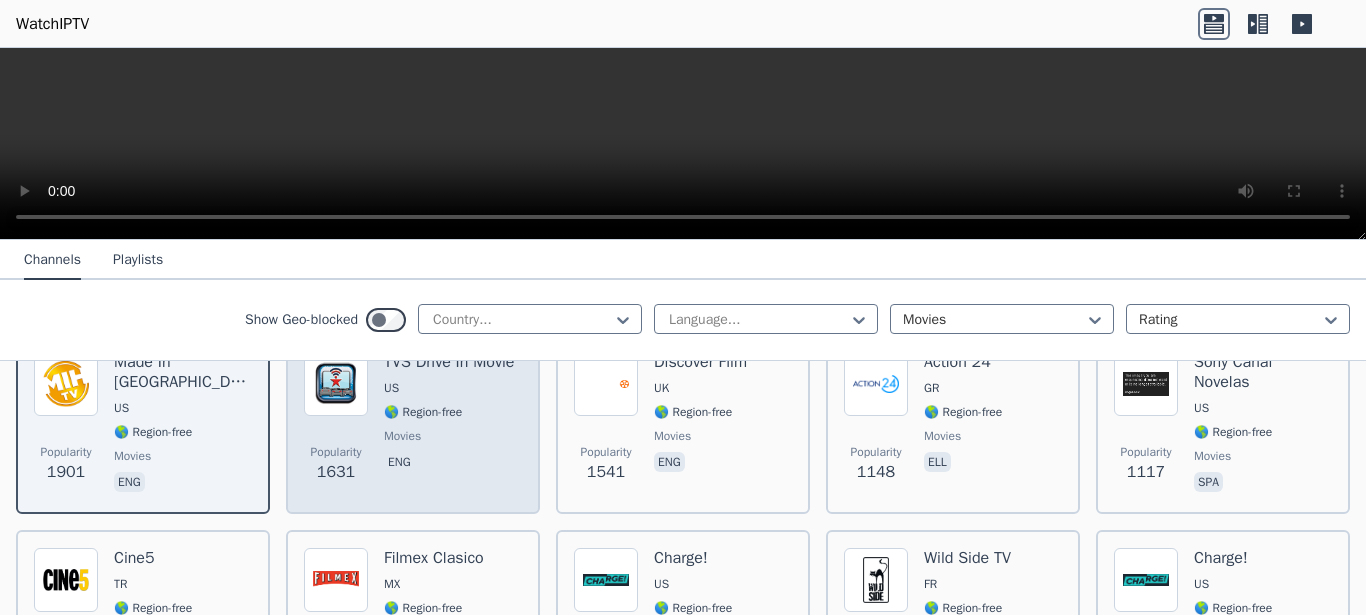 click on "Popularity 1631" at bounding box center [336, 464] 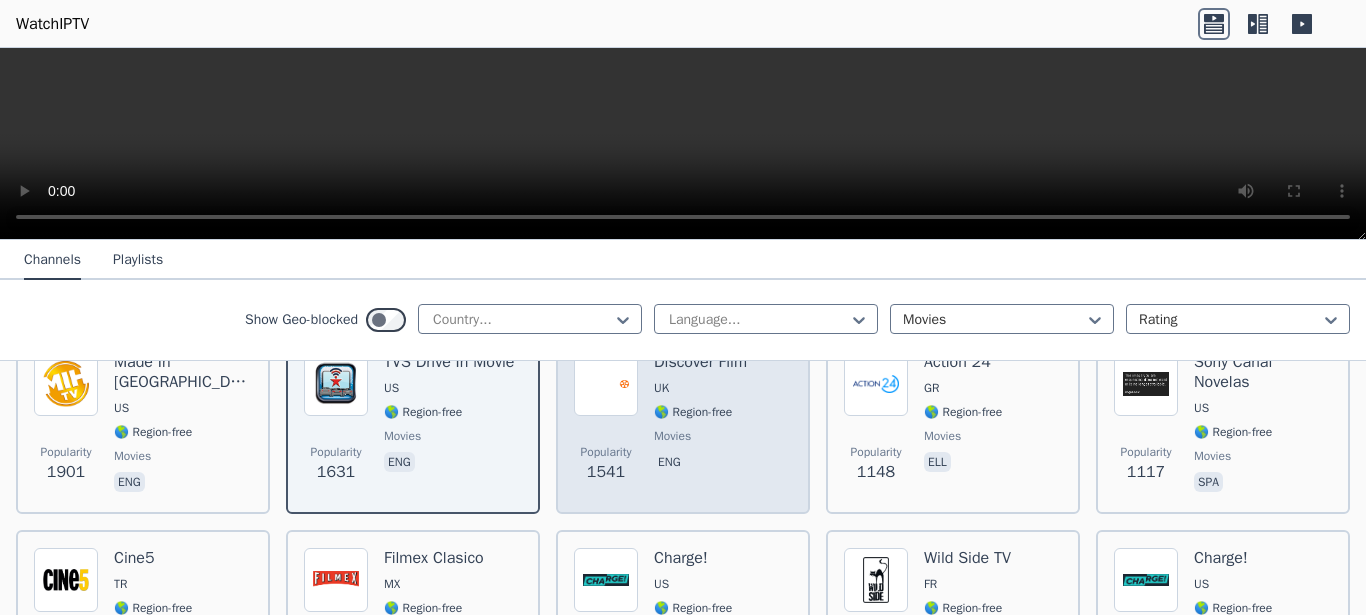 click on "Popularity 1541" at bounding box center [606, 424] 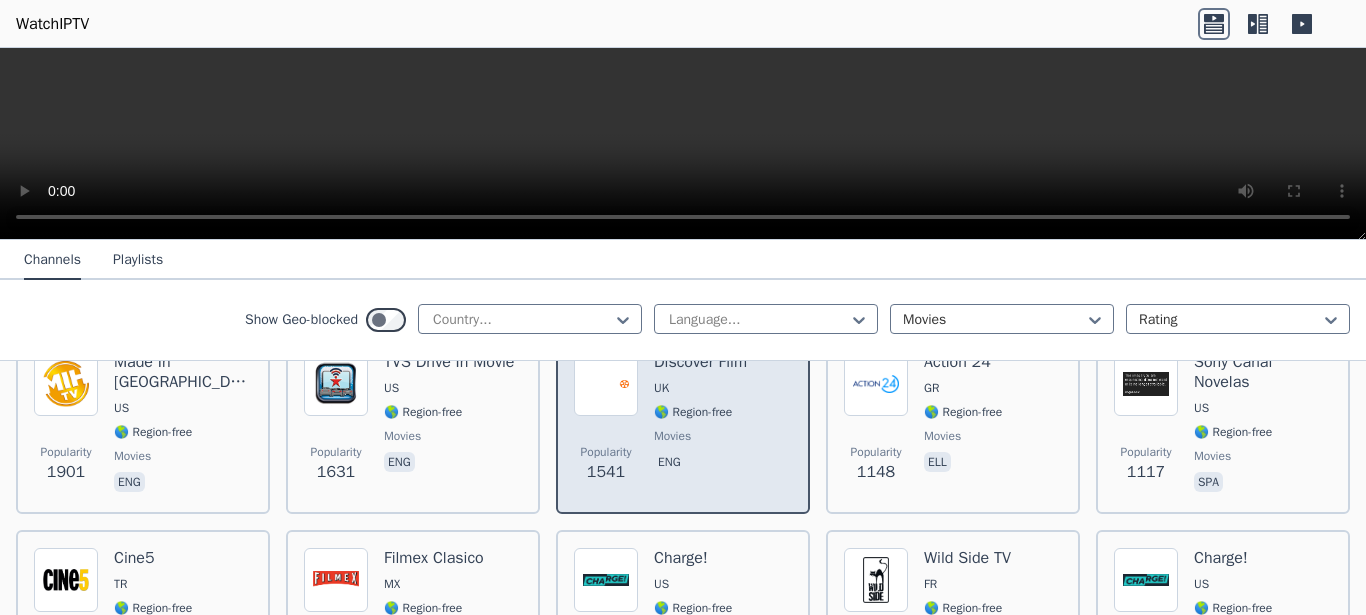 click on "Popularity 1541" at bounding box center [606, 424] 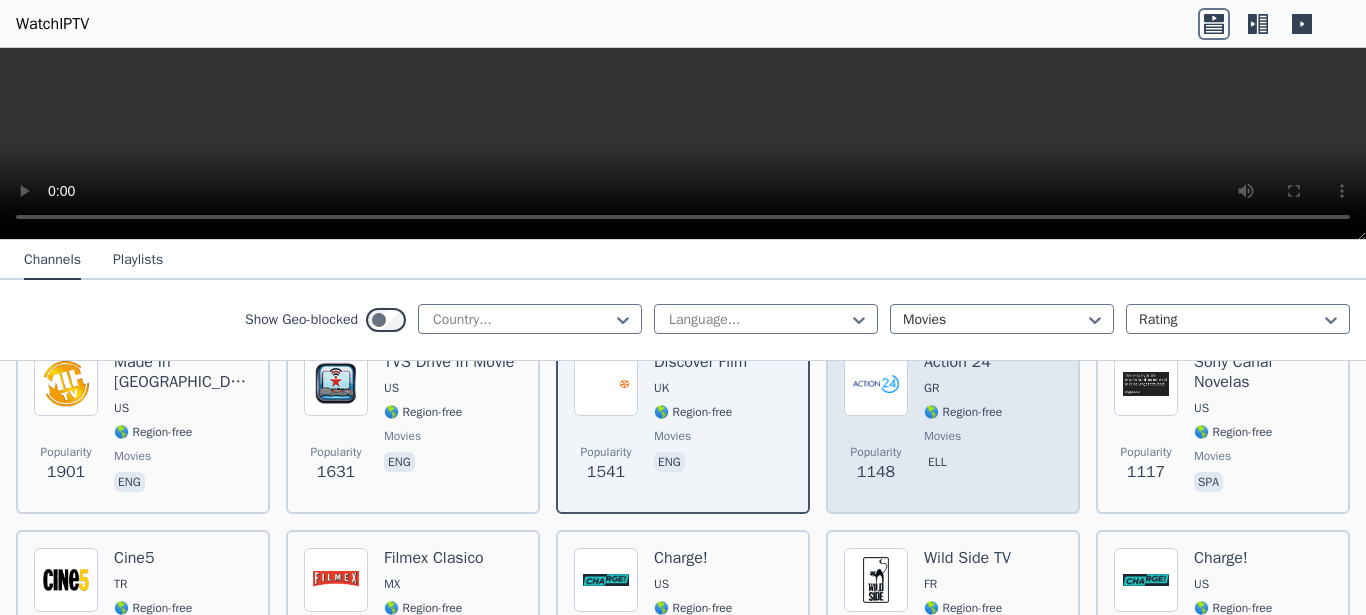 click at bounding box center (876, 384) 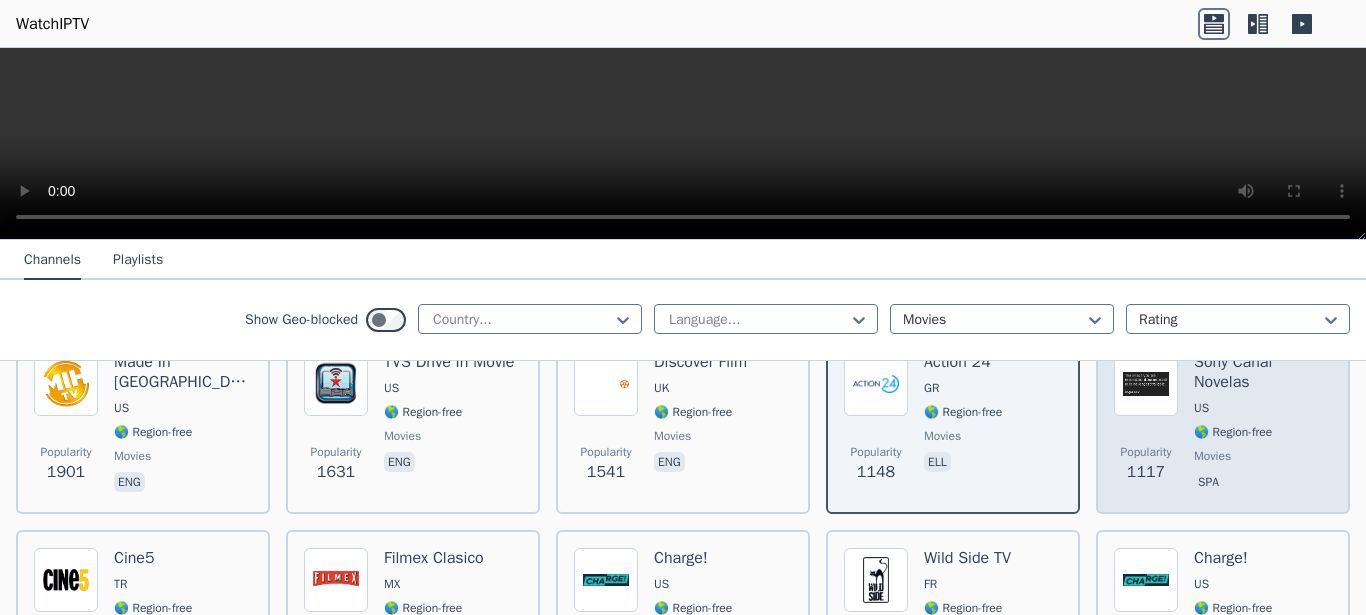 click at bounding box center (1146, 384) 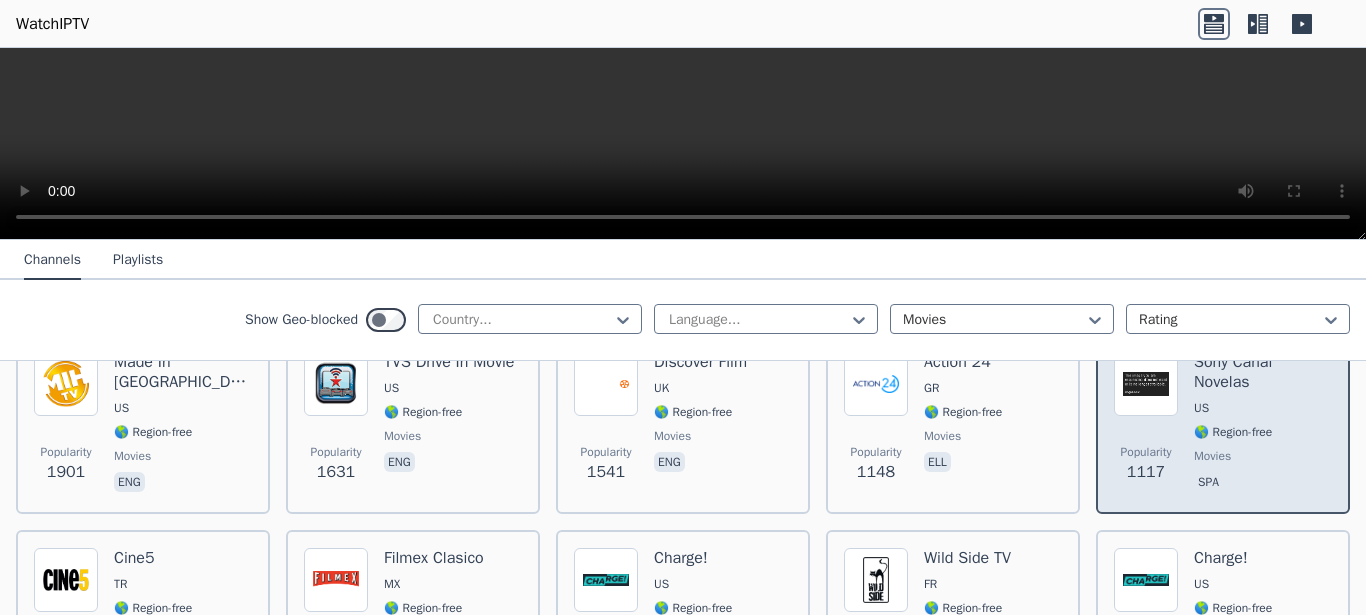 click at bounding box center (1146, 384) 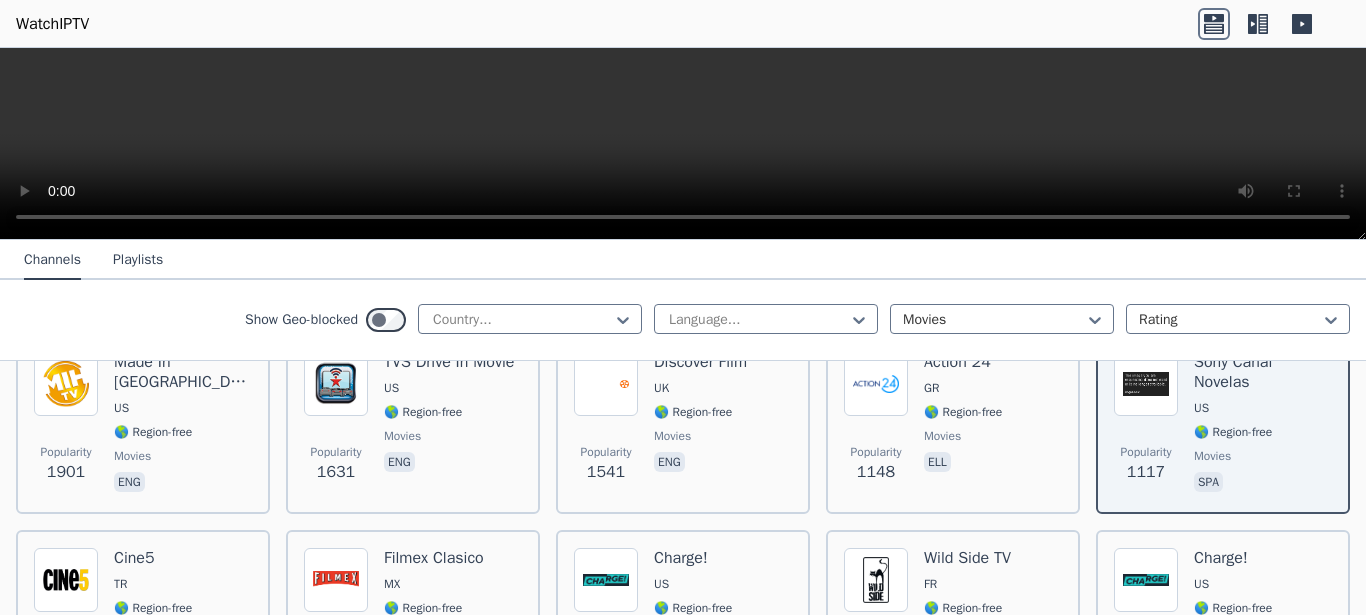 scroll, scrollTop: 399, scrollLeft: 0, axis: vertical 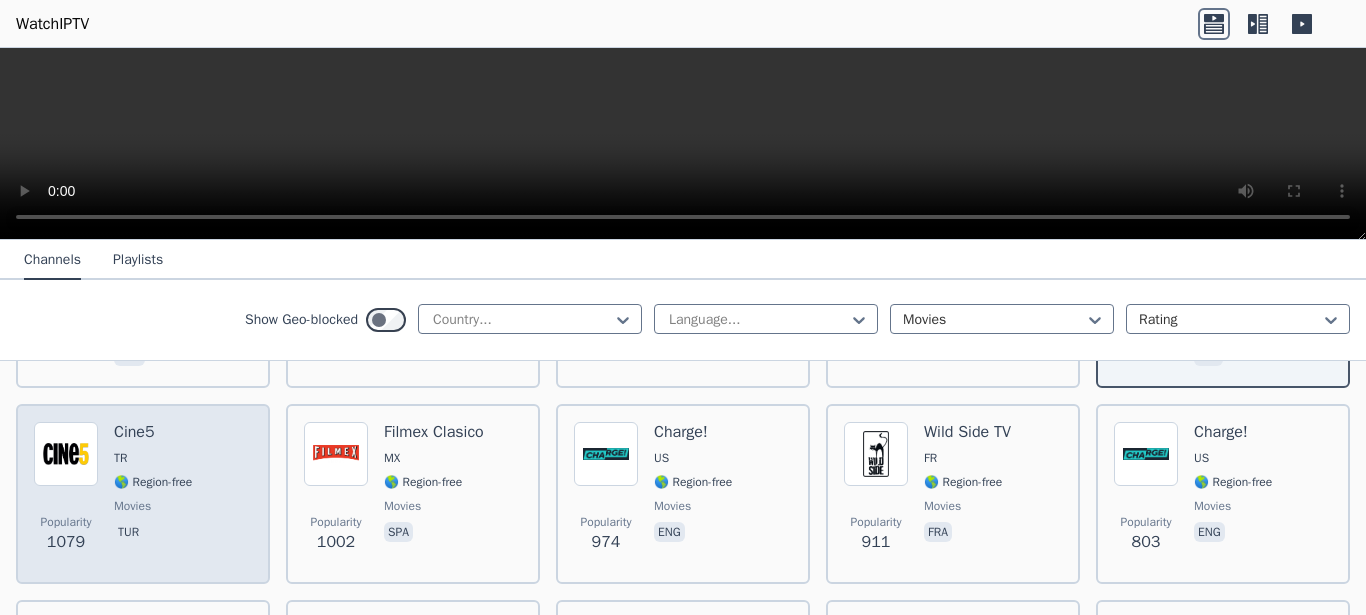 click at bounding box center (66, 454) 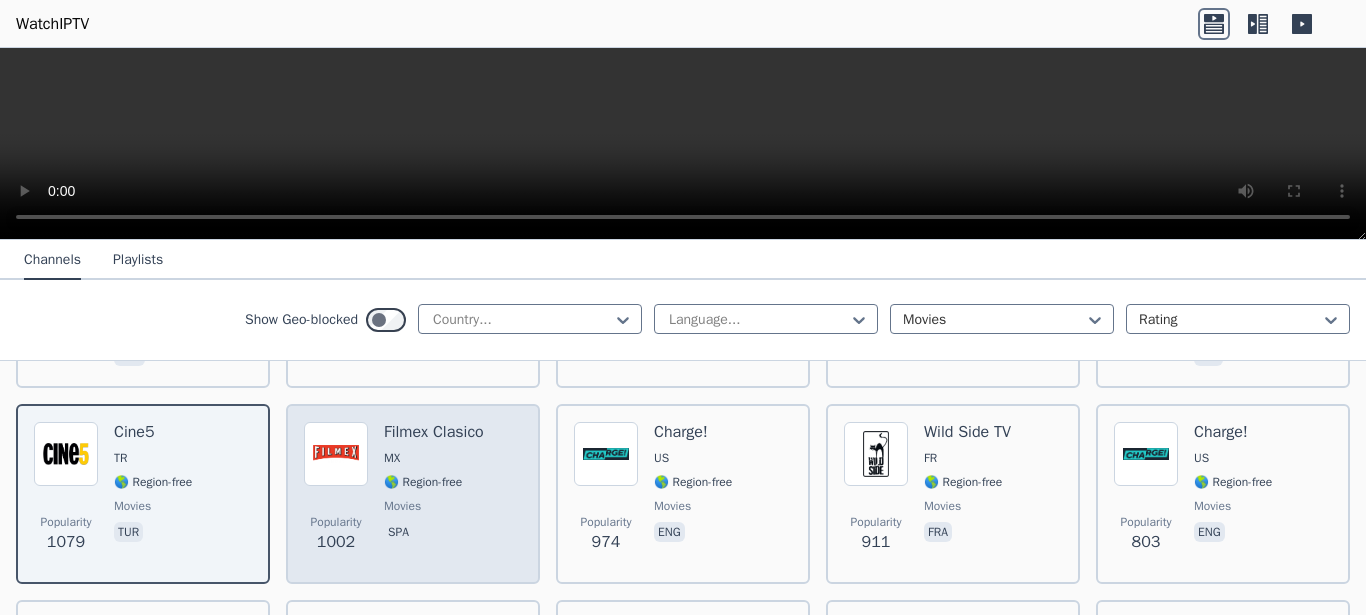 click at bounding box center [336, 454] 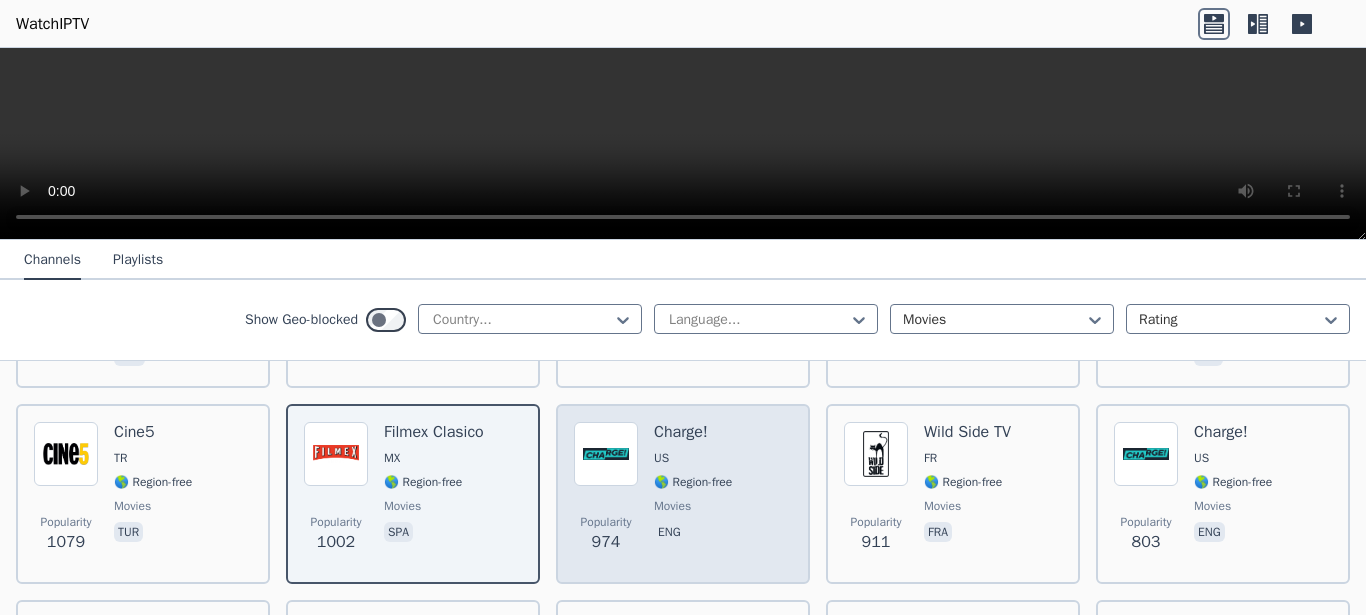 click at bounding box center (606, 454) 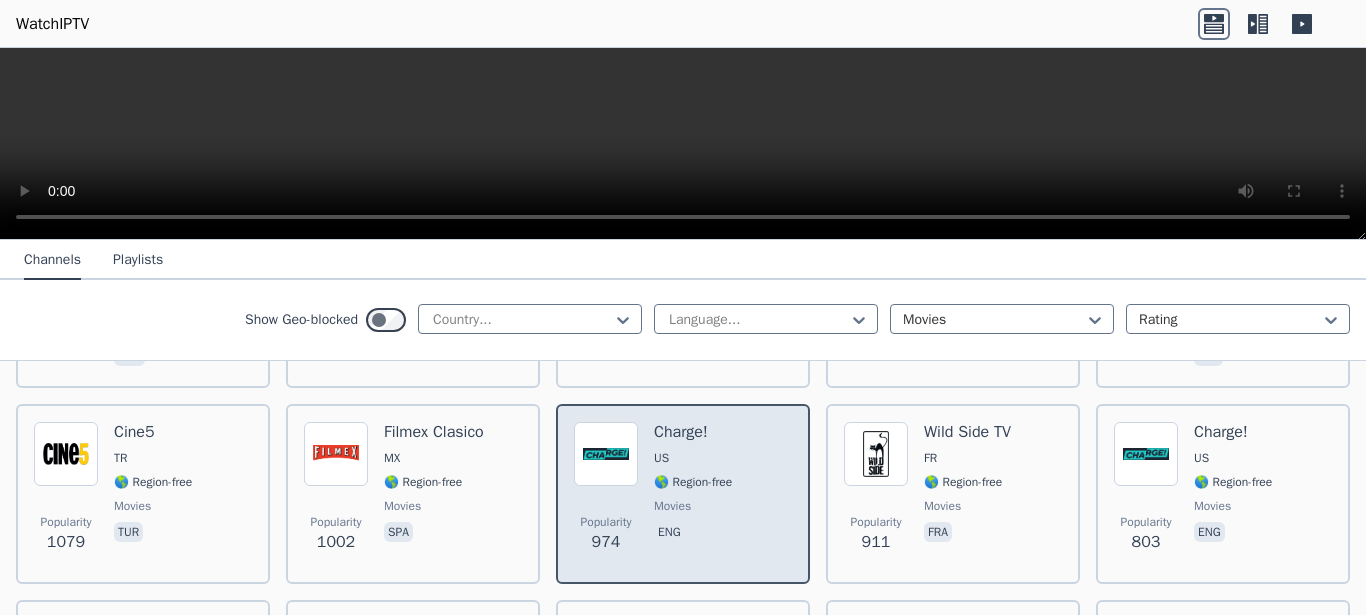 click at bounding box center (606, 454) 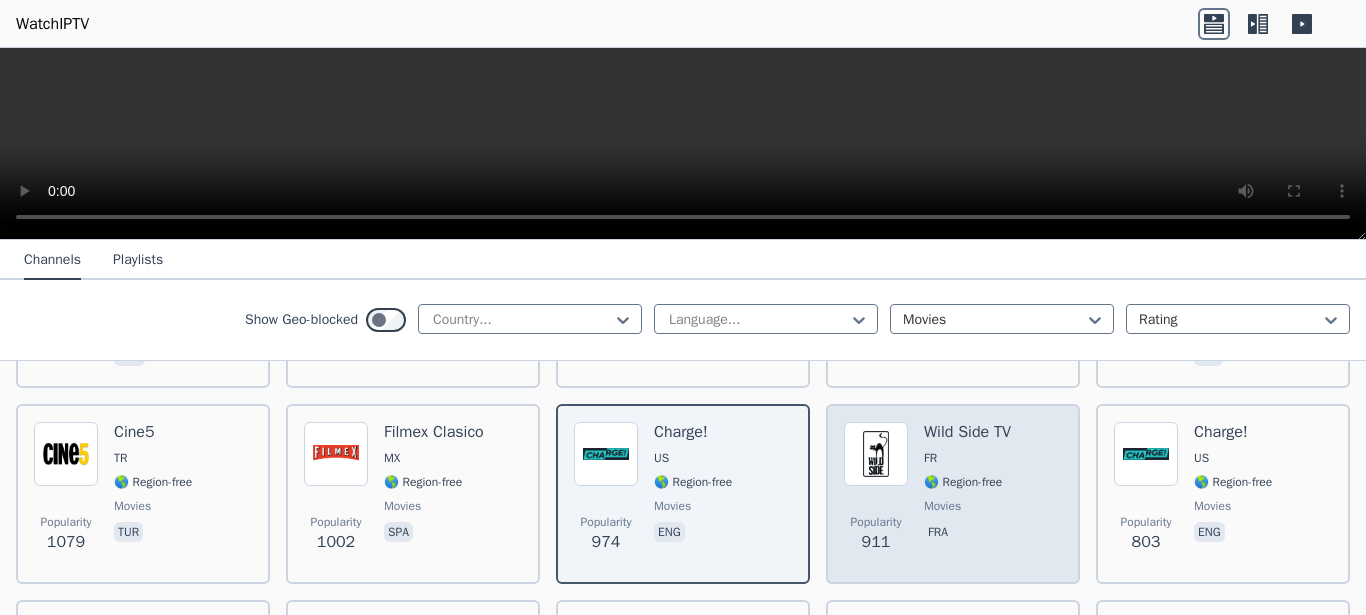 click at bounding box center [876, 454] 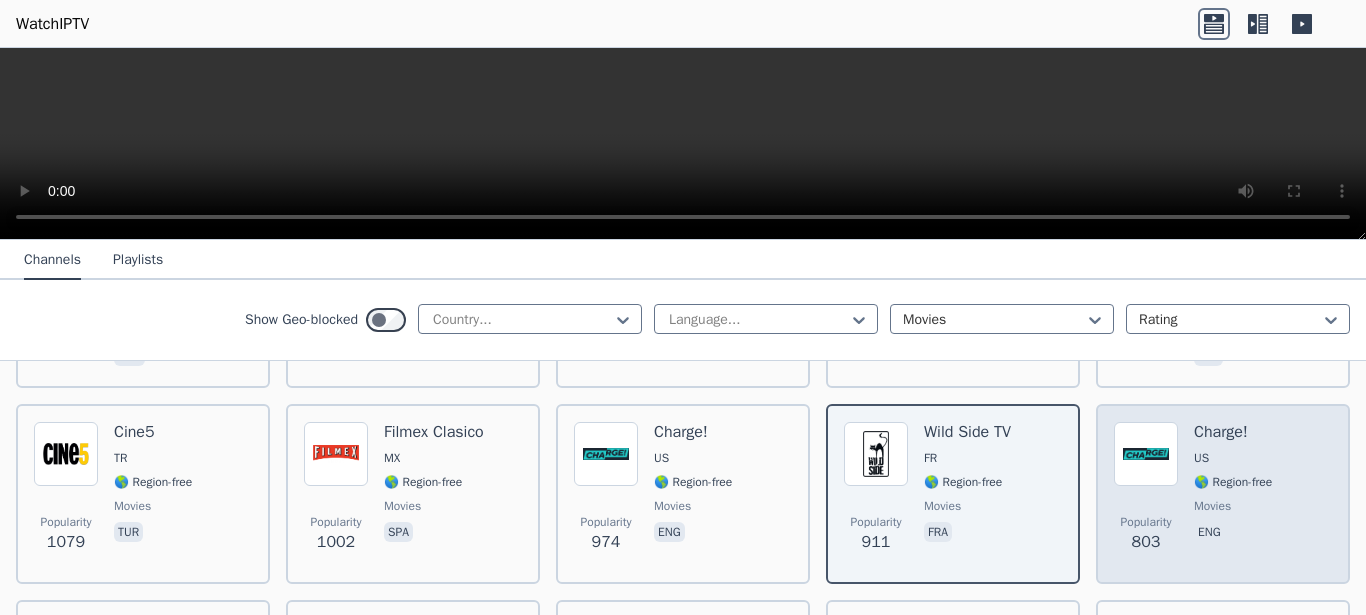 click on "US" at bounding box center [1233, 458] 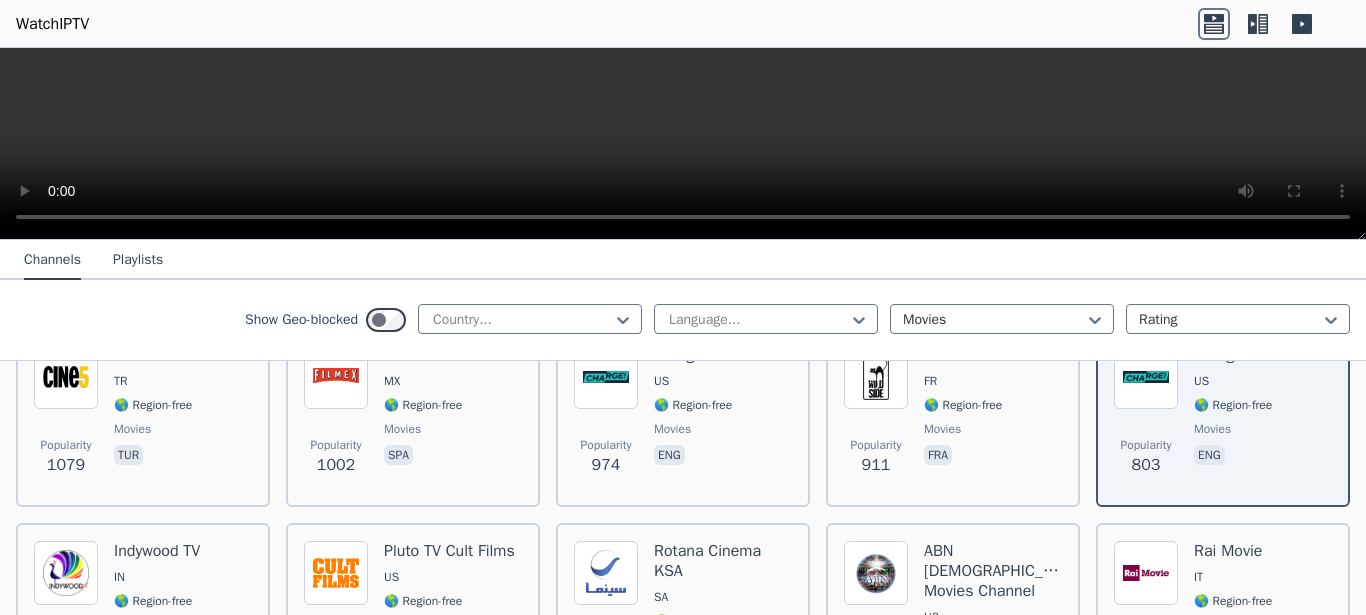 scroll, scrollTop: 735, scrollLeft: 0, axis: vertical 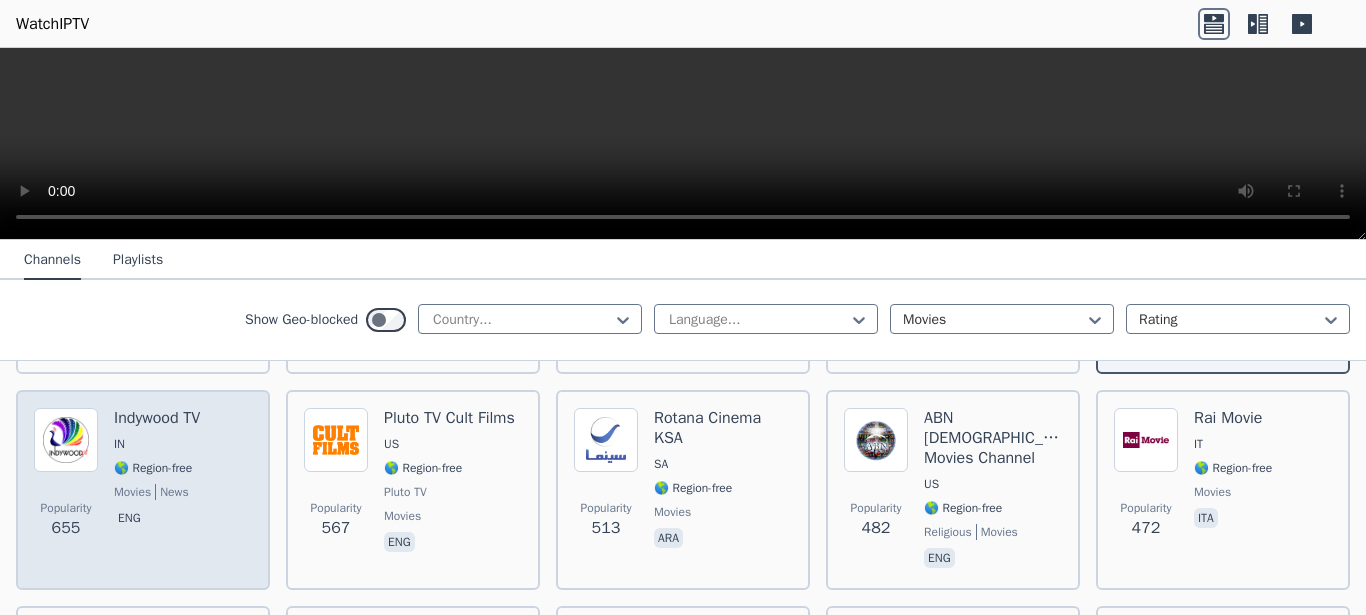 click on "IN" at bounding box center (119, 444) 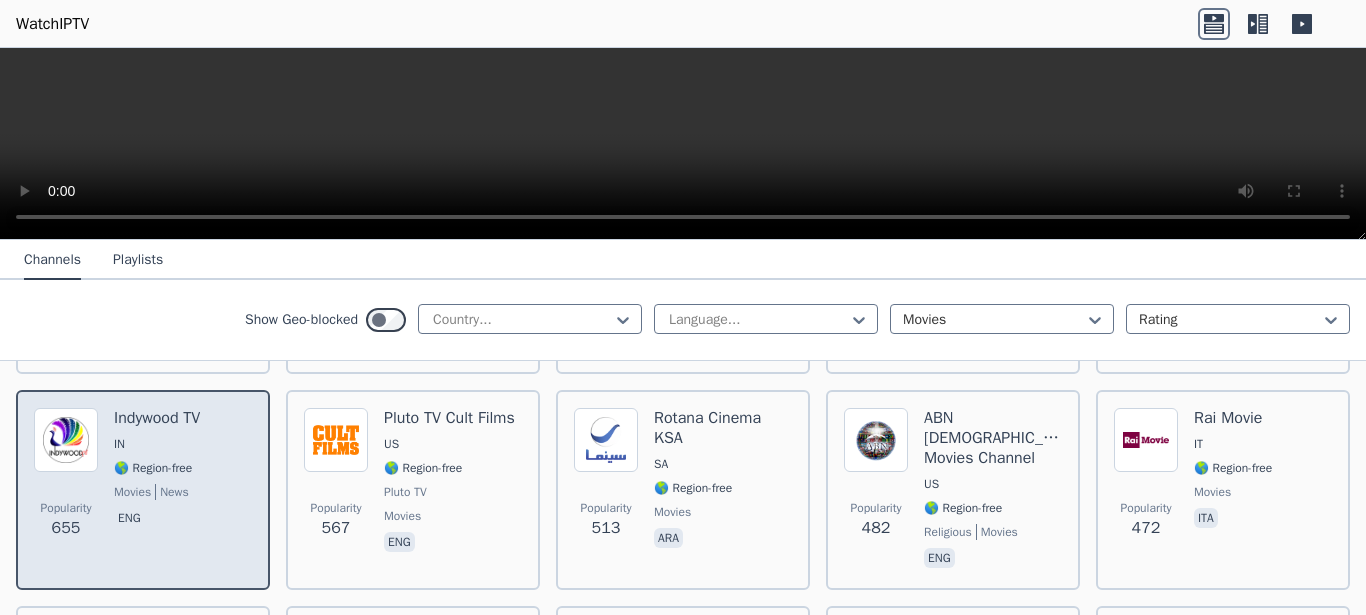 click at bounding box center [66, 440] 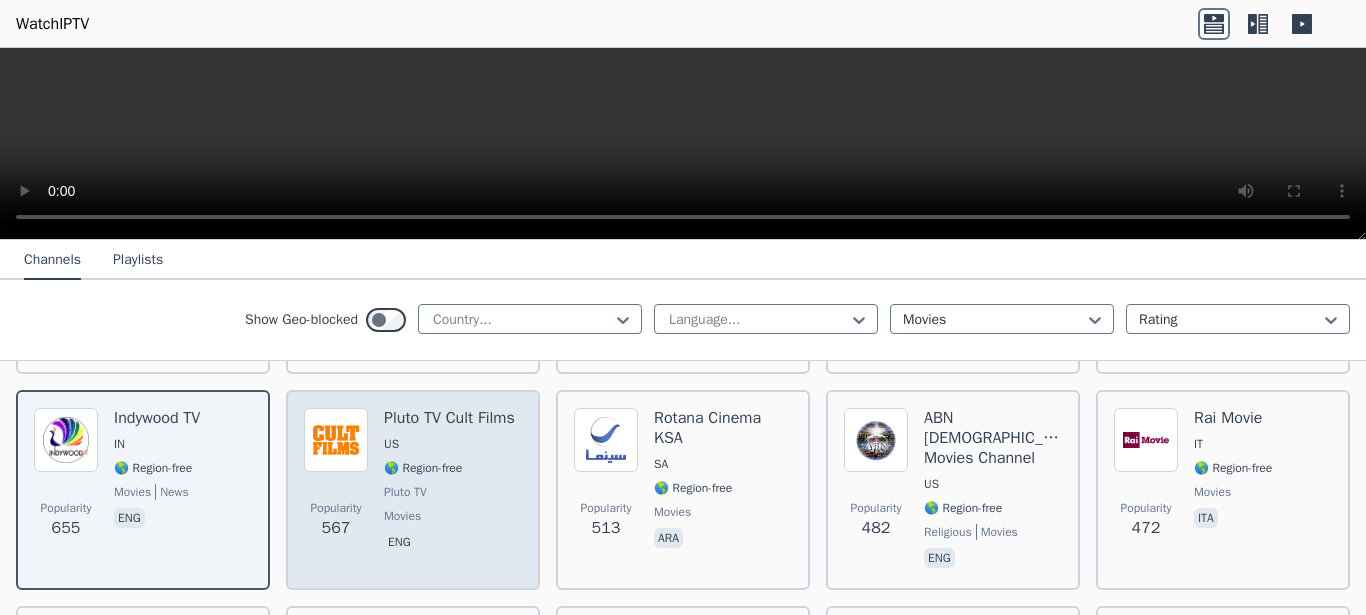 click at bounding box center (336, 440) 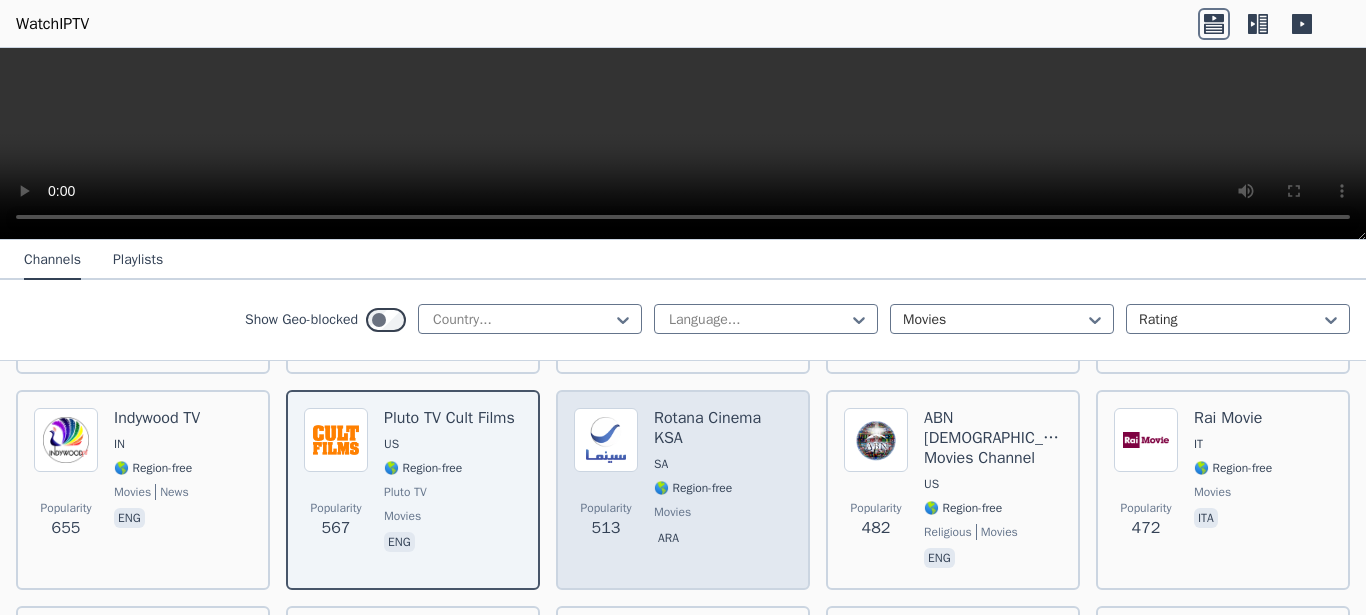click at bounding box center (606, 440) 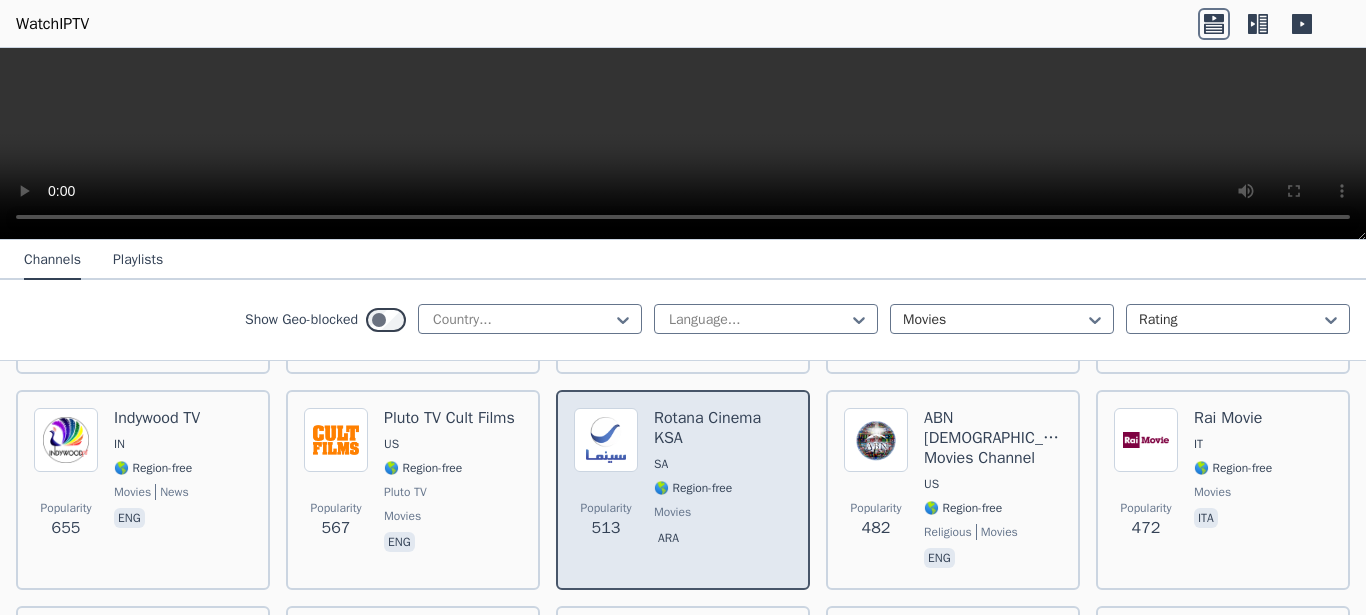 click at bounding box center [606, 440] 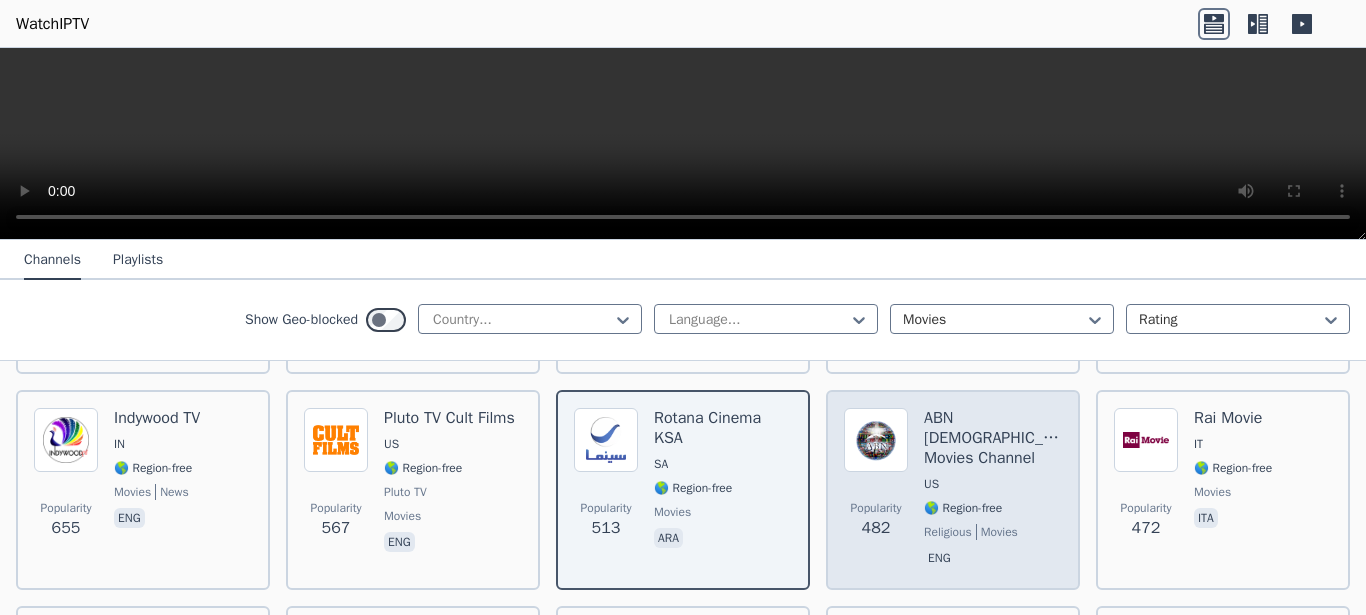 click at bounding box center [876, 440] 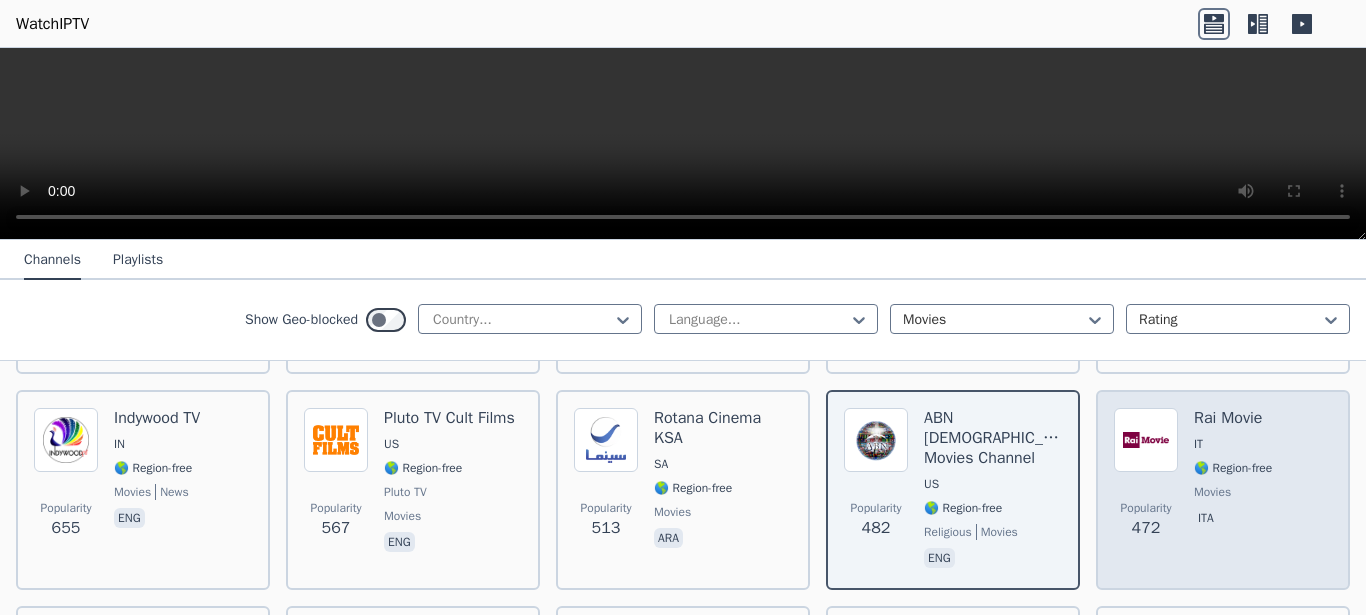 click on "🌎 Region-free" at bounding box center [1233, 468] 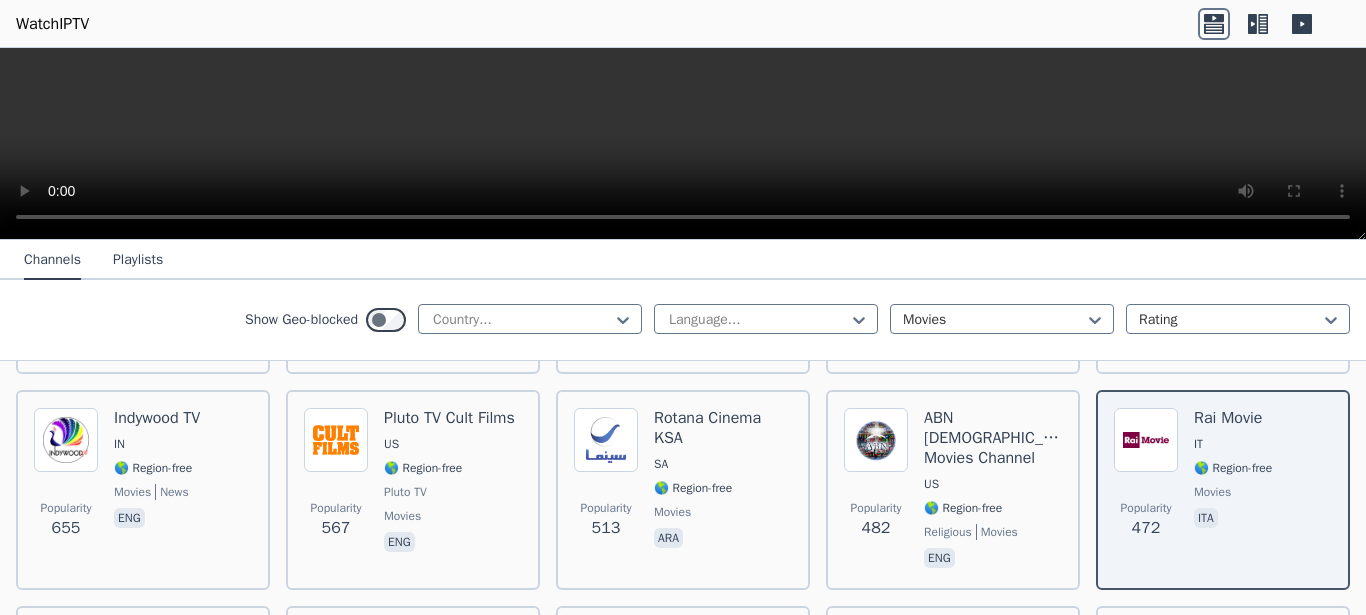 scroll, scrollTop: 861, scrollLeft: 0, axis: vertical 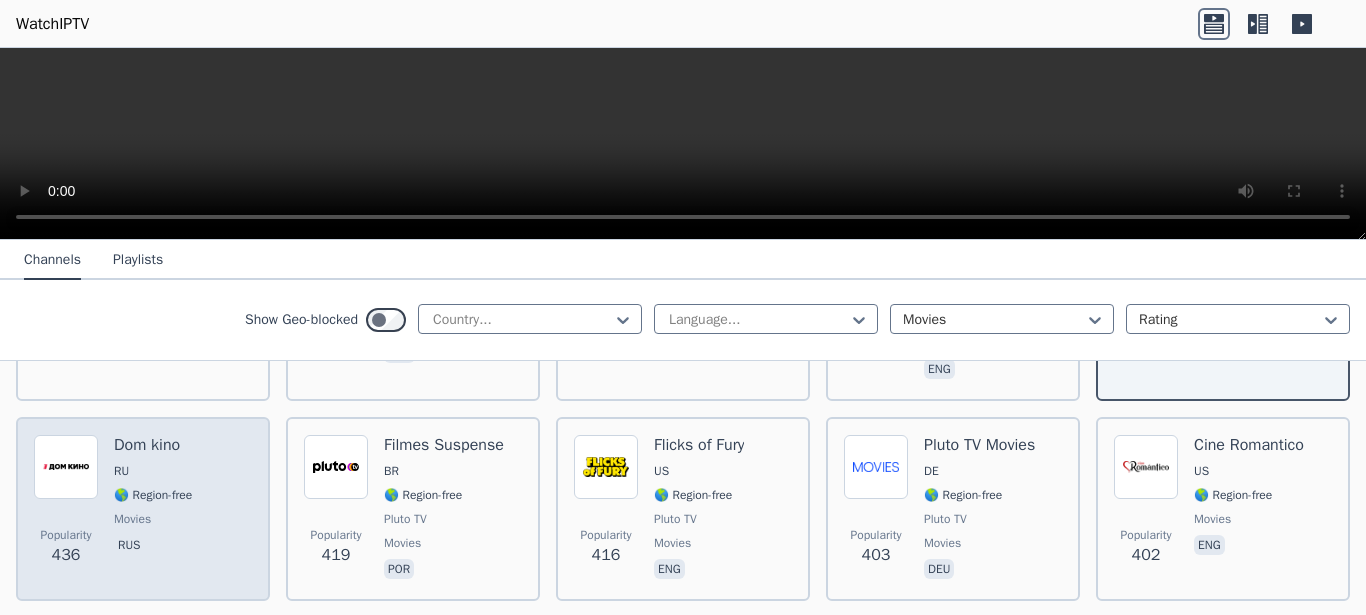 click at bounding box center [66, 467] 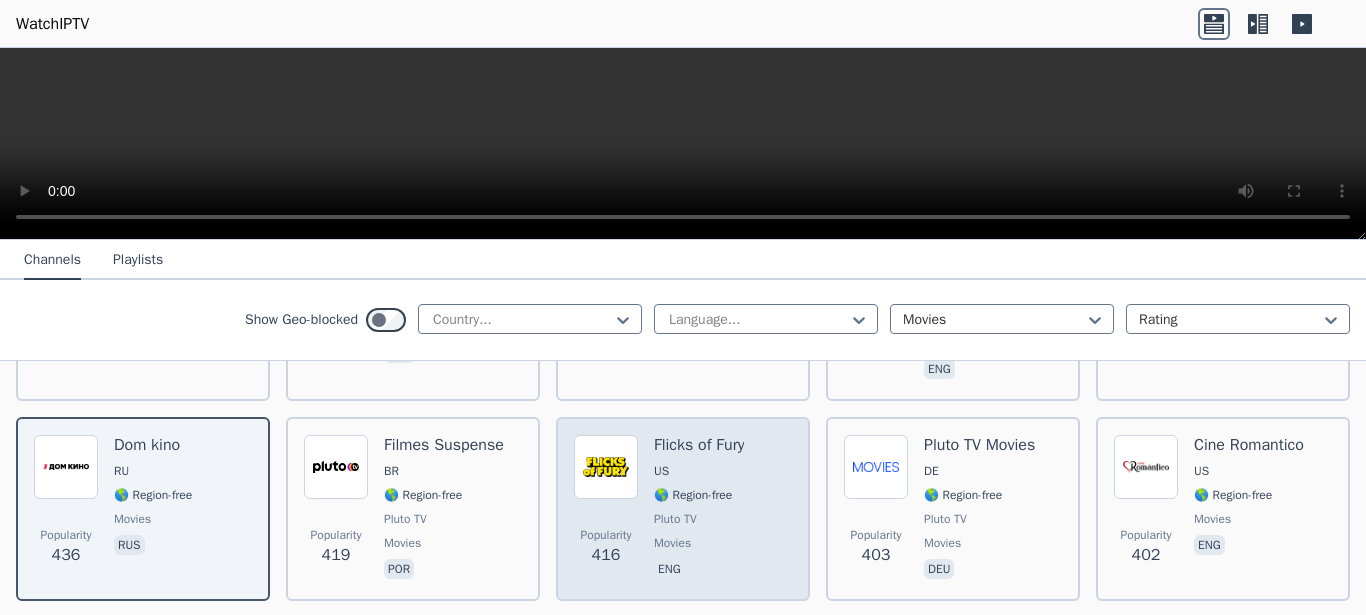 click at bounding box center (606, 467) 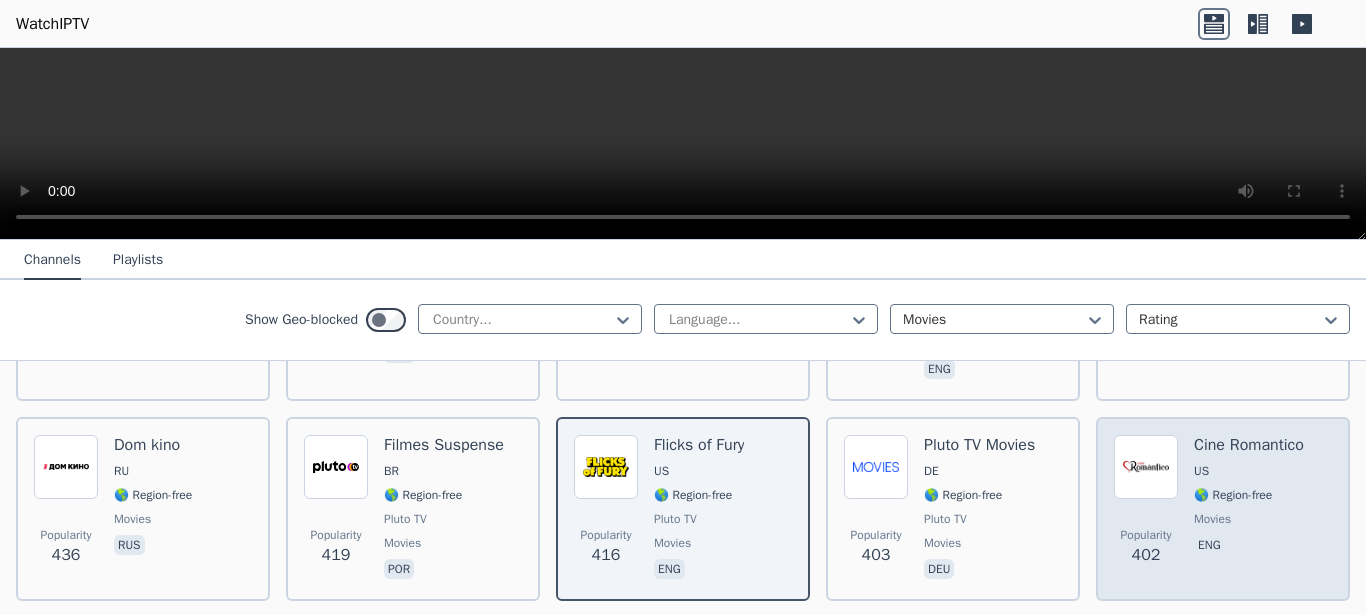 click at bounding box center (1146, 467) 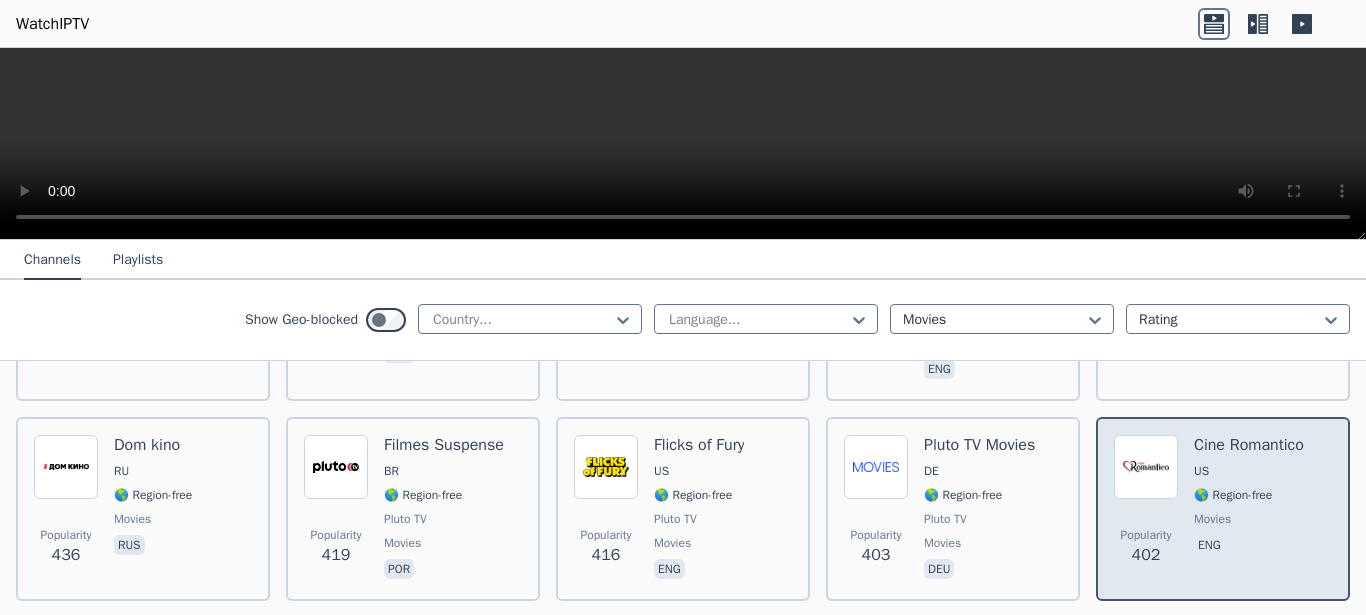 click at bounding box center (1146, 467) 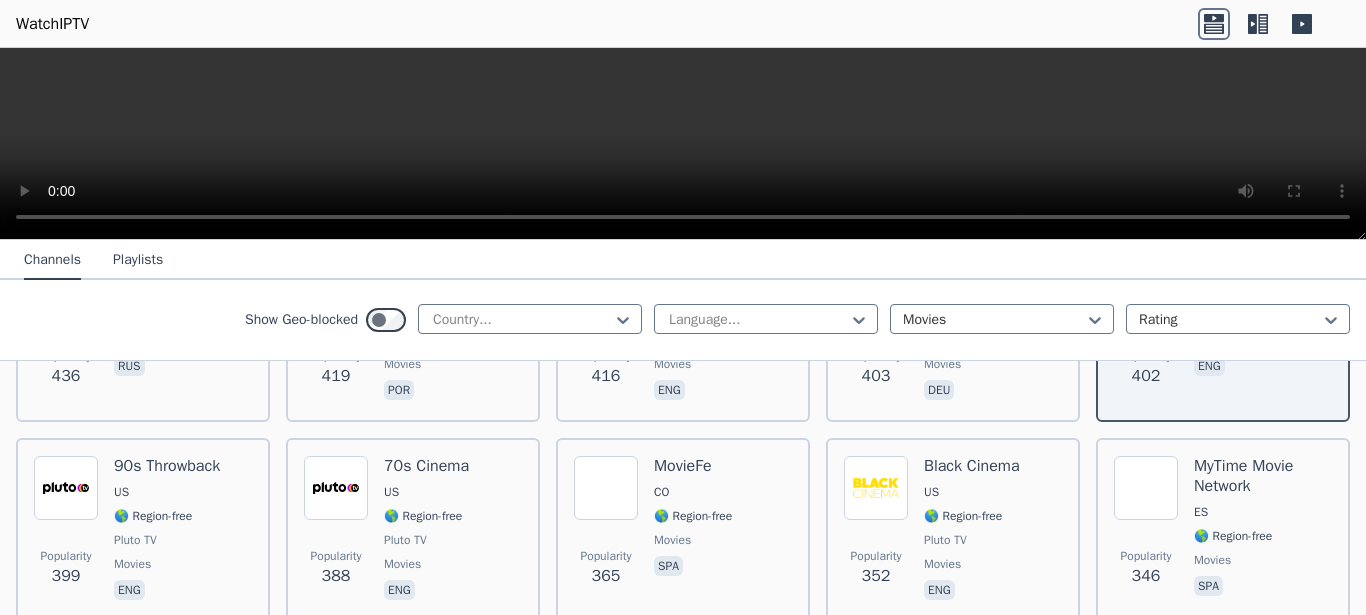 scroll, scrollTop: 1197, scrollLeft: 0, axis: vertical 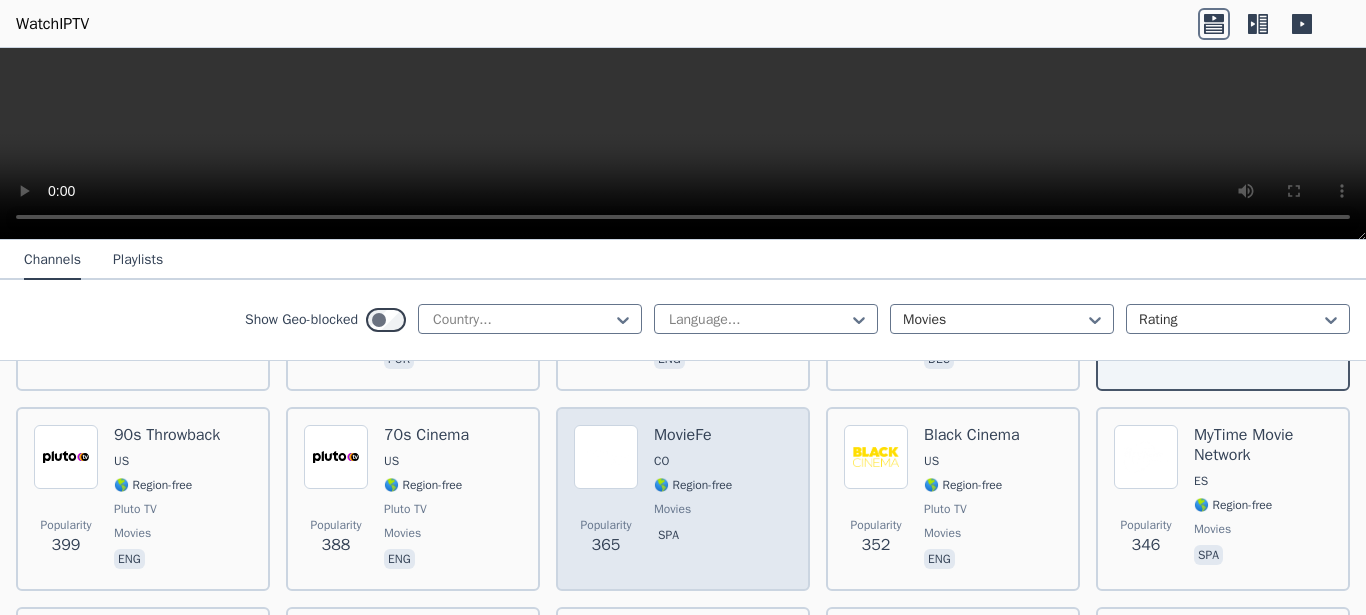 click at bounding box center (606, 457) 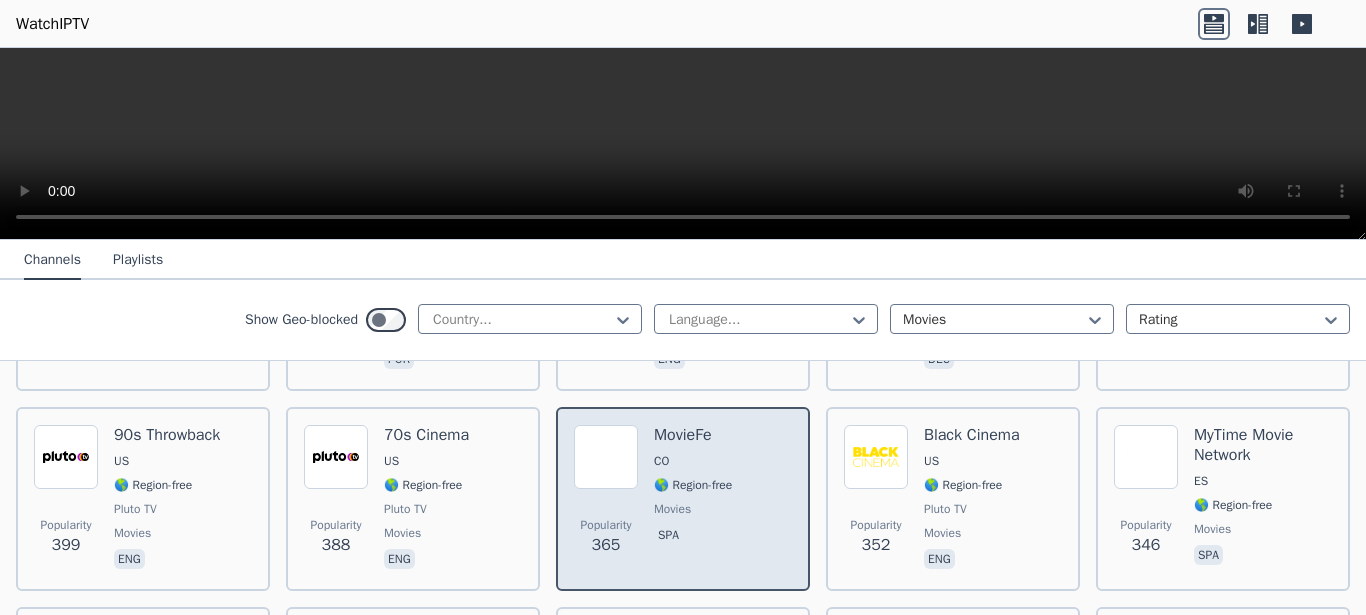 click at bounding box center (606, 457) 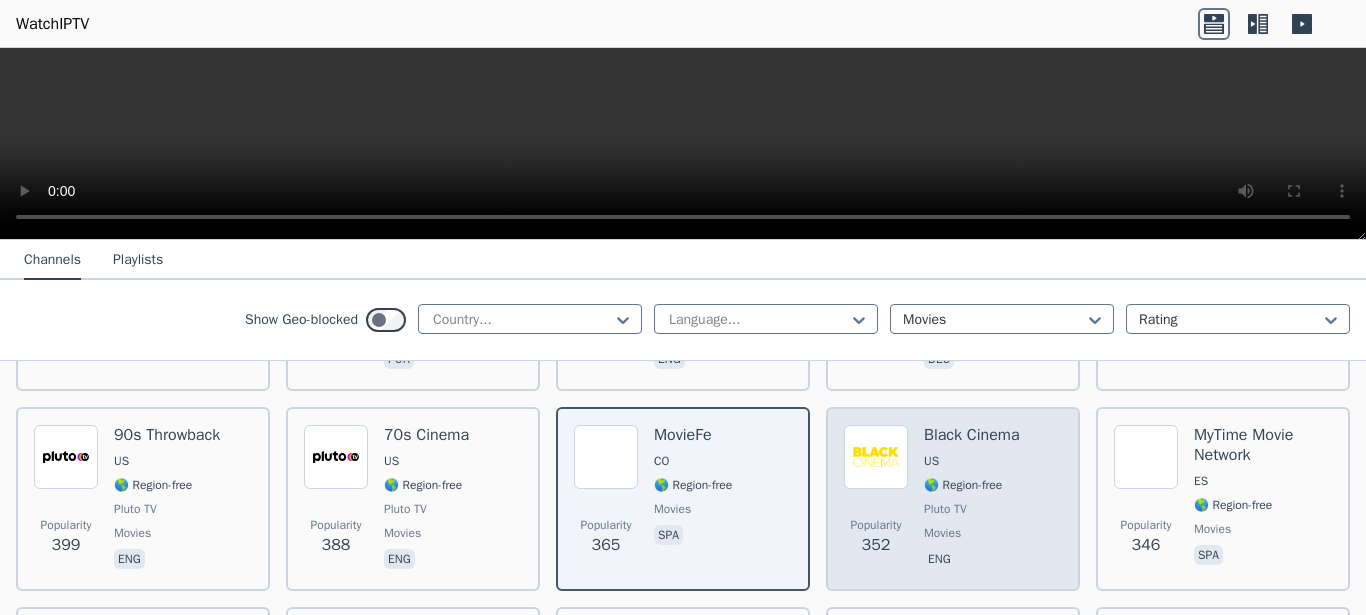 click at bounding box center (876, 457) 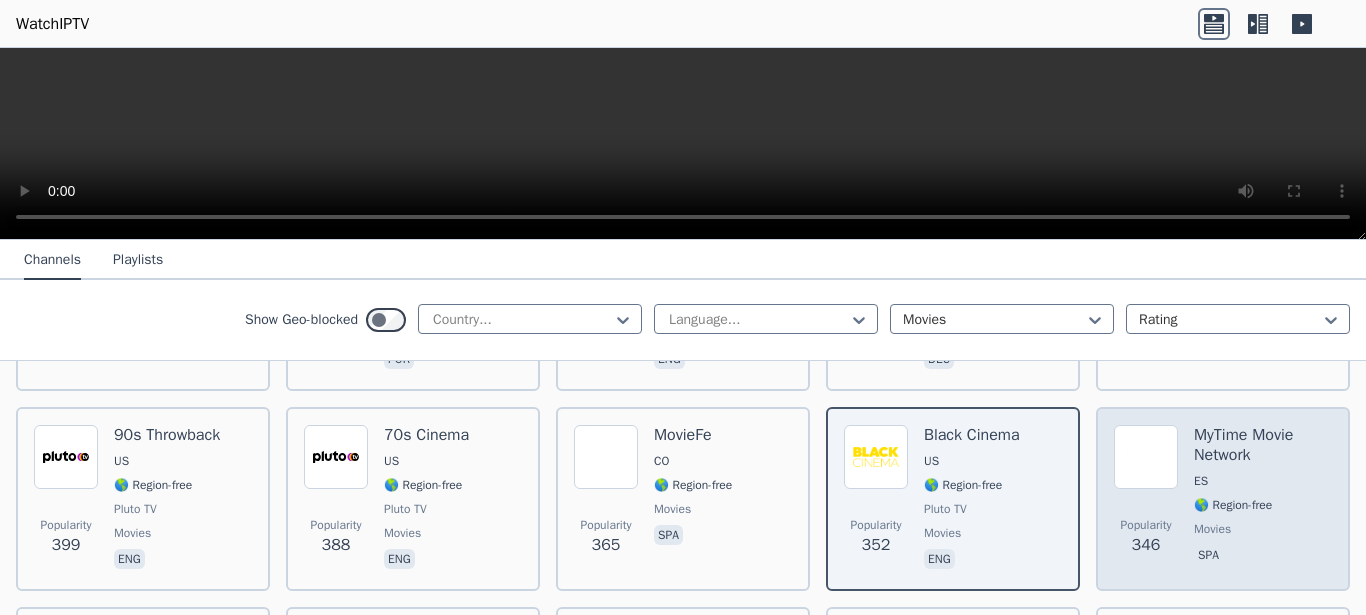 click at bounding box center [1146, 457] 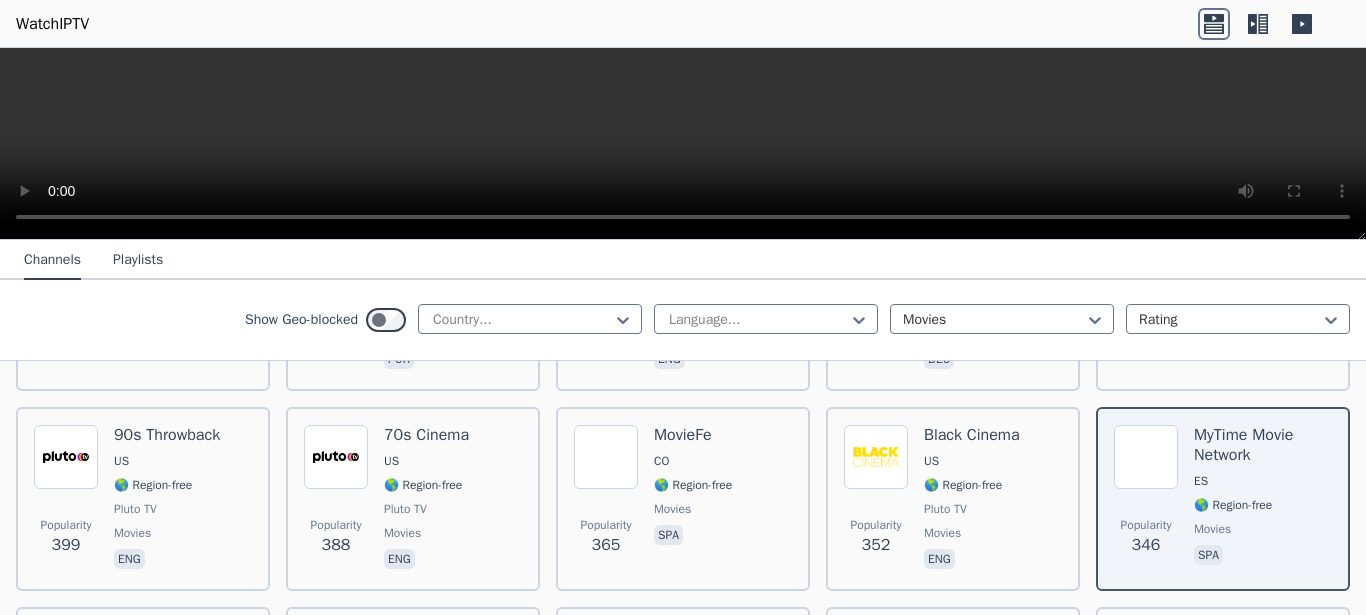 scroll, scrollTop: 1260, scrollLeft: 0, axis: vertical 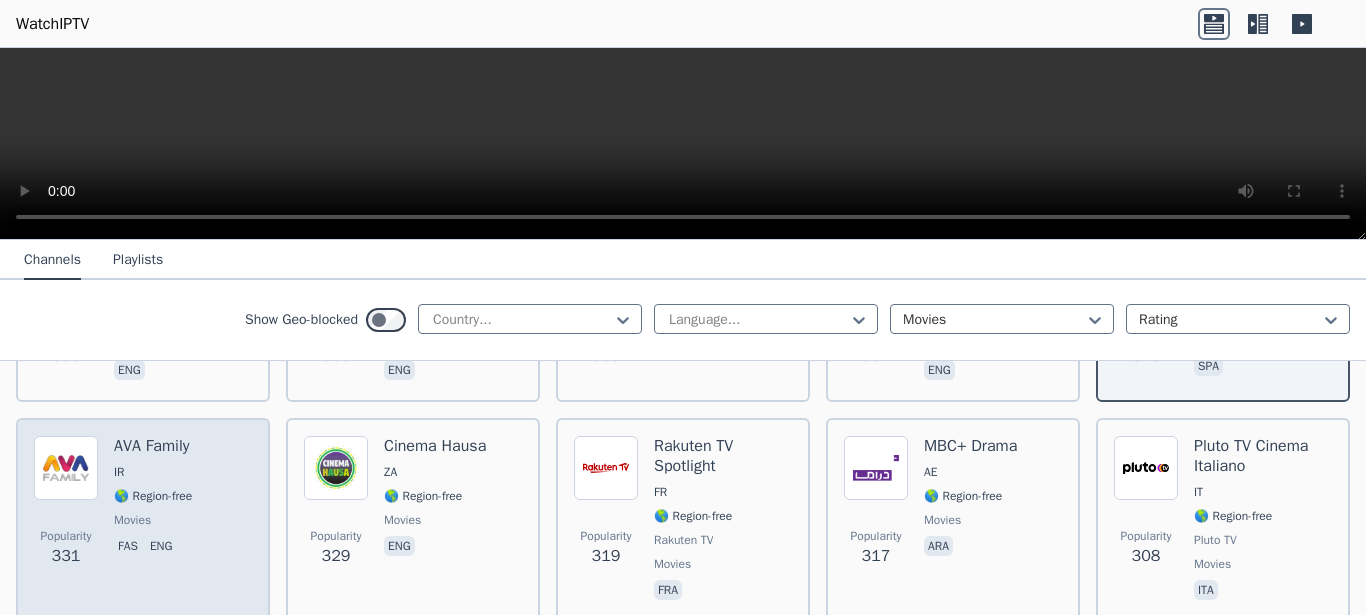 click at bounding box center [66, 468] 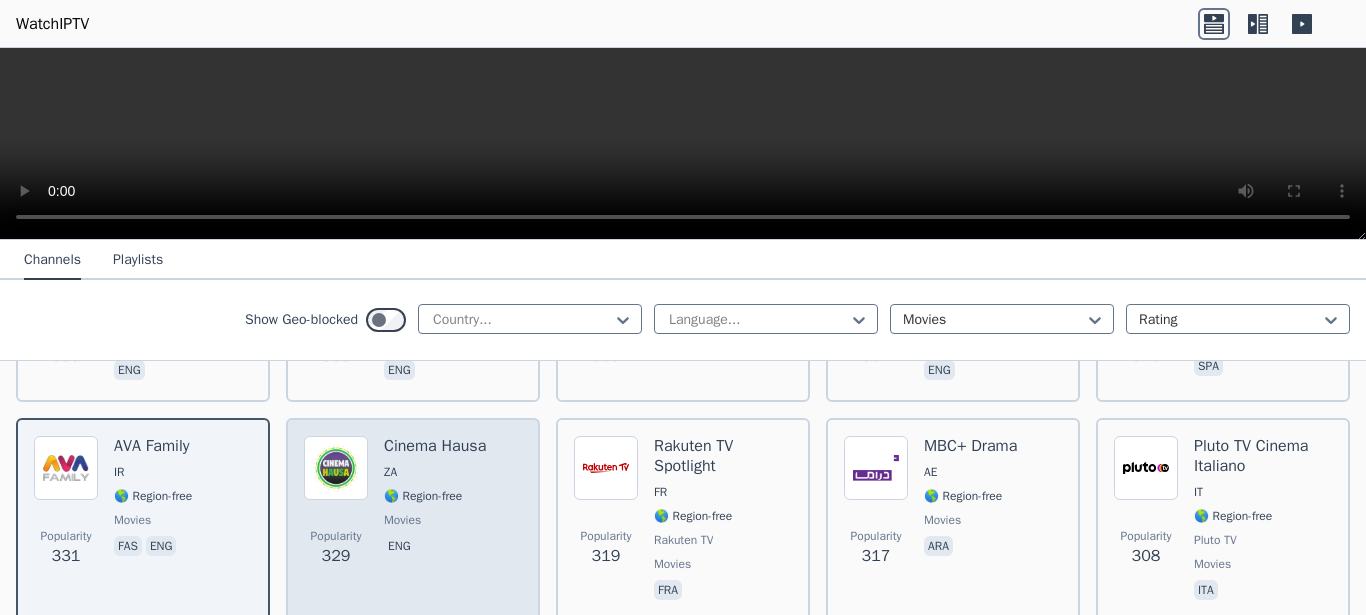 click at bounding box center (336, 468) 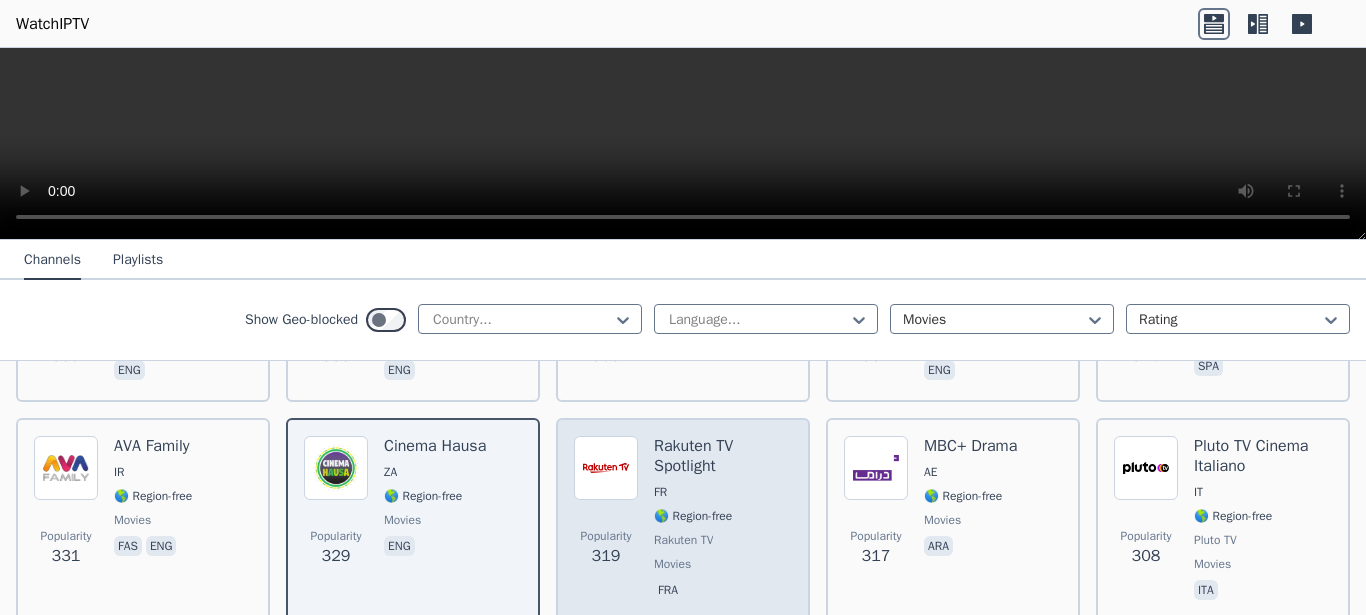 click at bounding box center [606, 468] 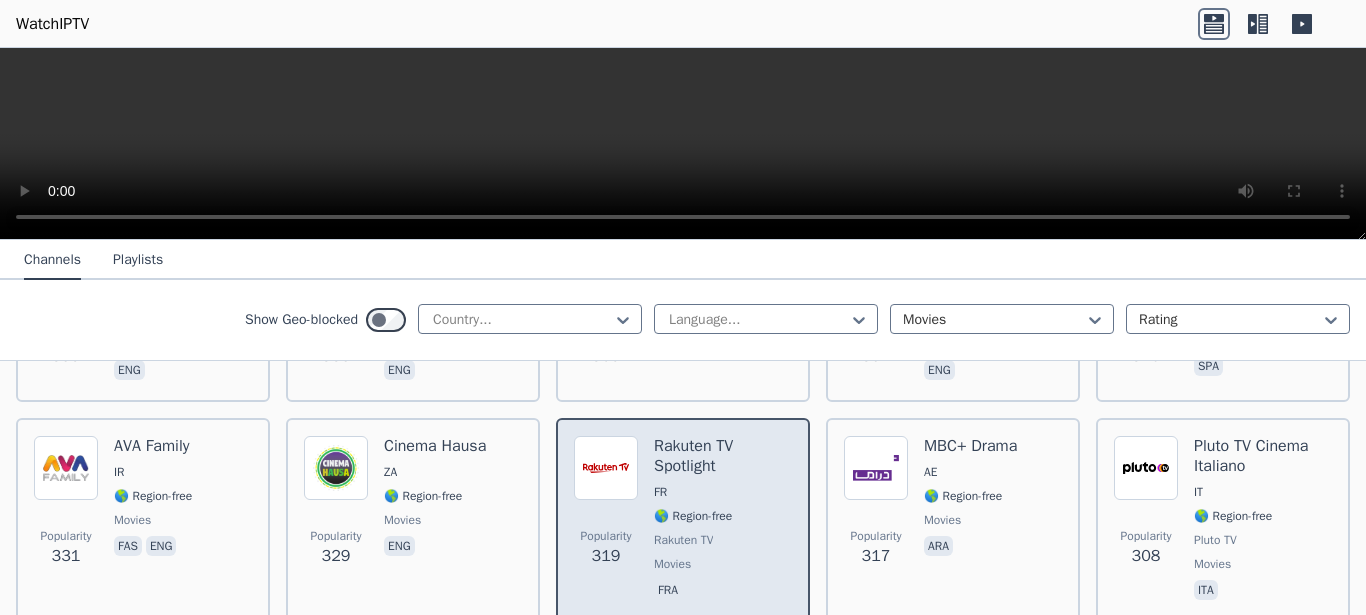 click at bounding box center [606, 468] 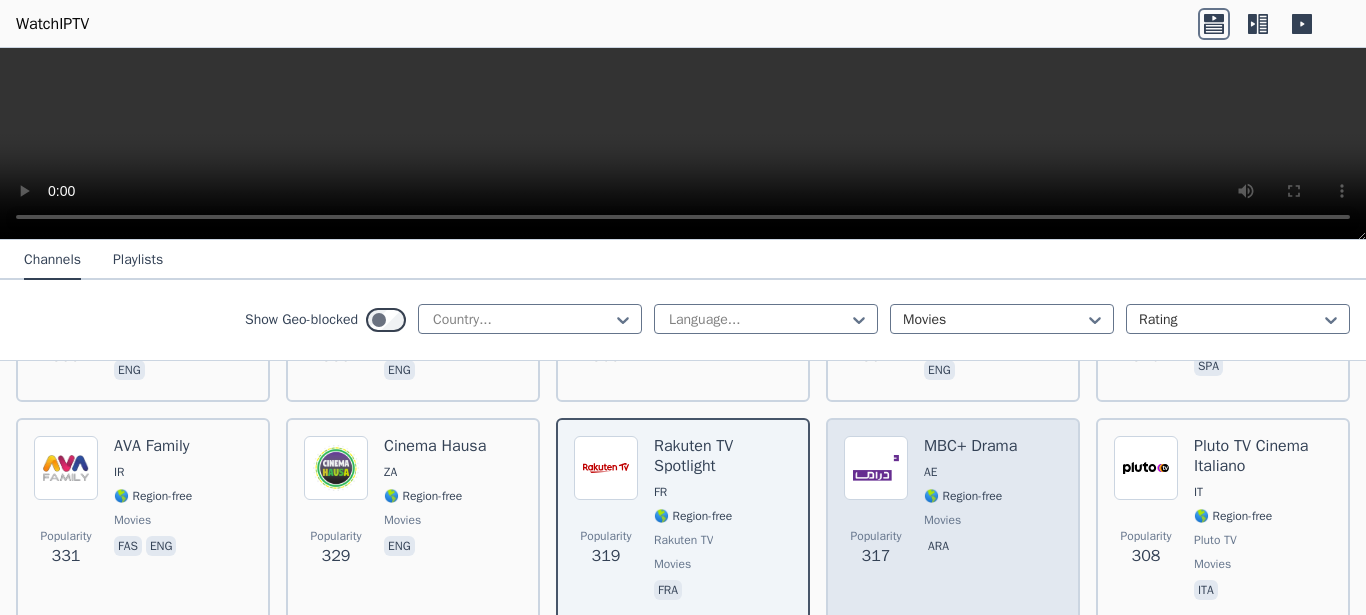 click at bounding box center [876, 468] 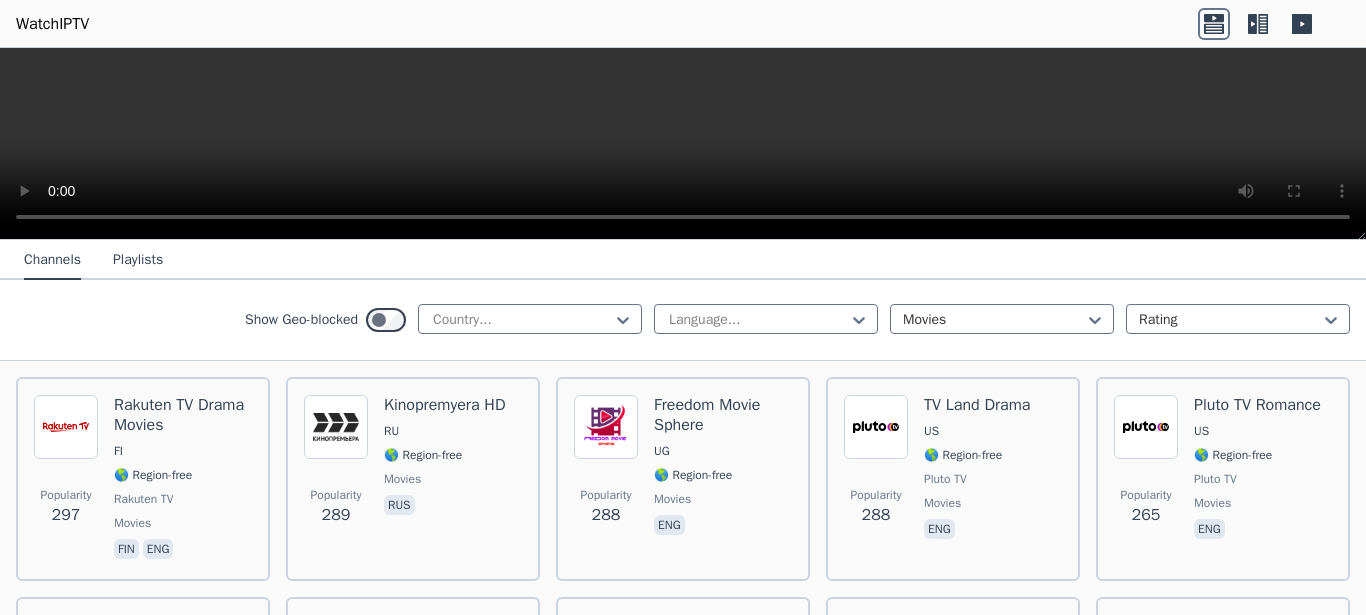 scroll, scrollTop: 1659, scrollLeft: 0, axis: vertical 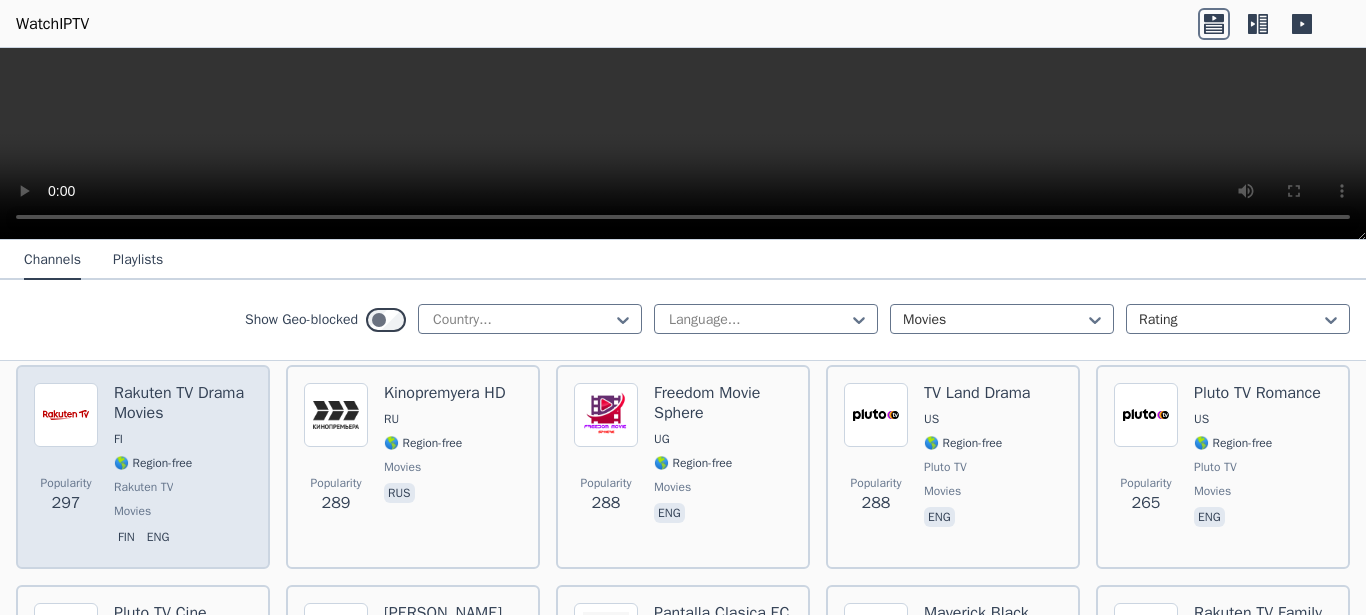 click at bounding box center [66, 415] 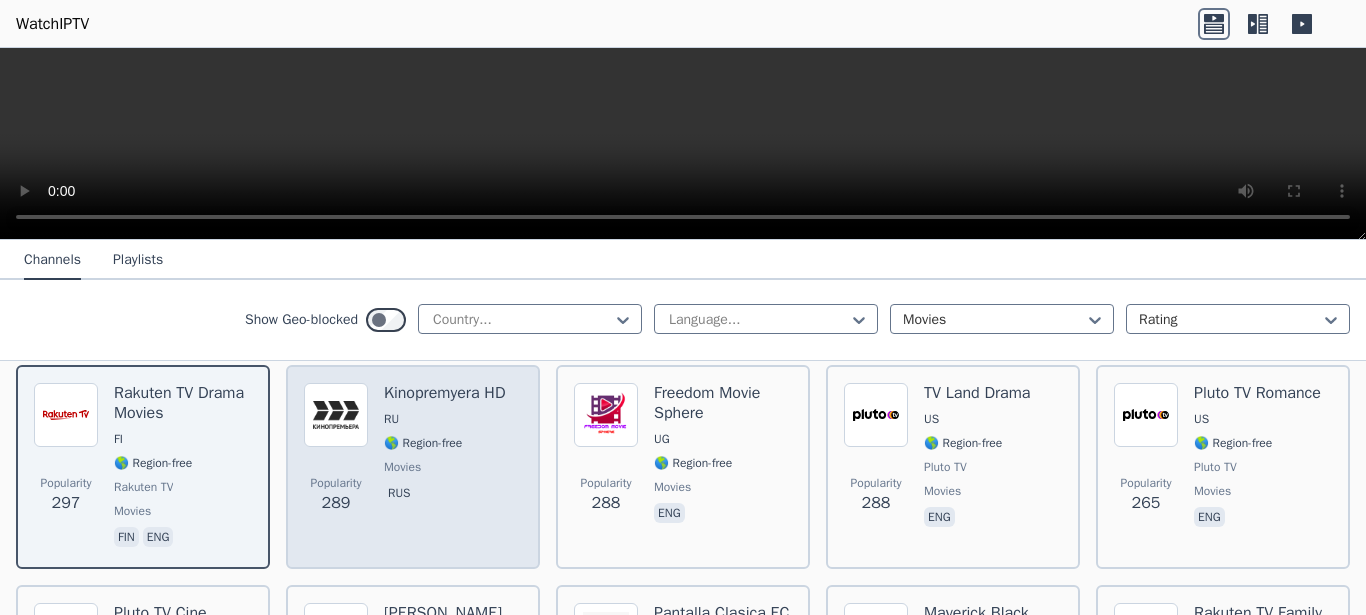 click at bounding box center [336, 415] 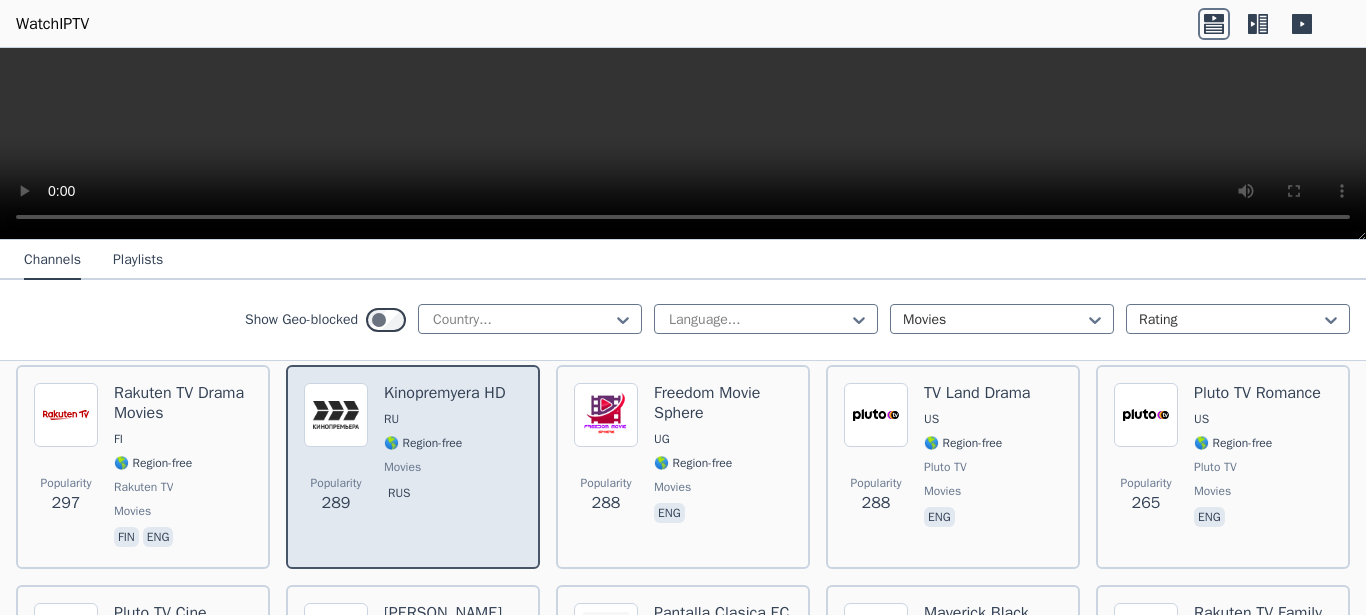 click at bounding box center [336, 415] 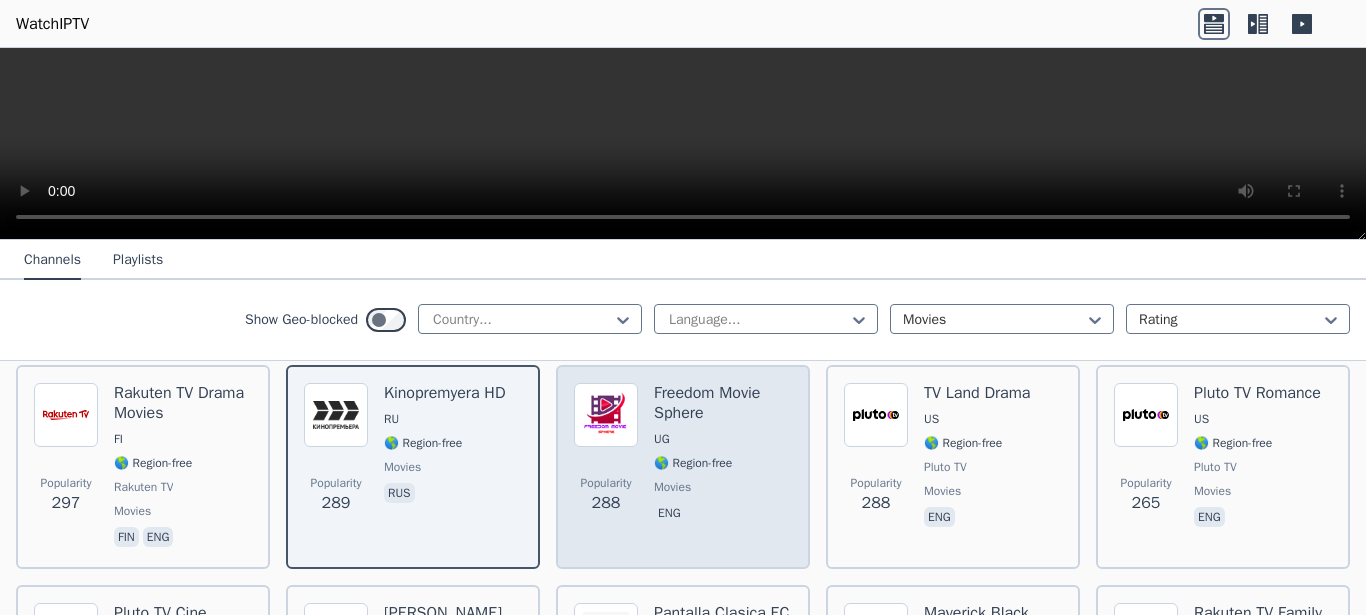 click at bounding box center (606, 415) 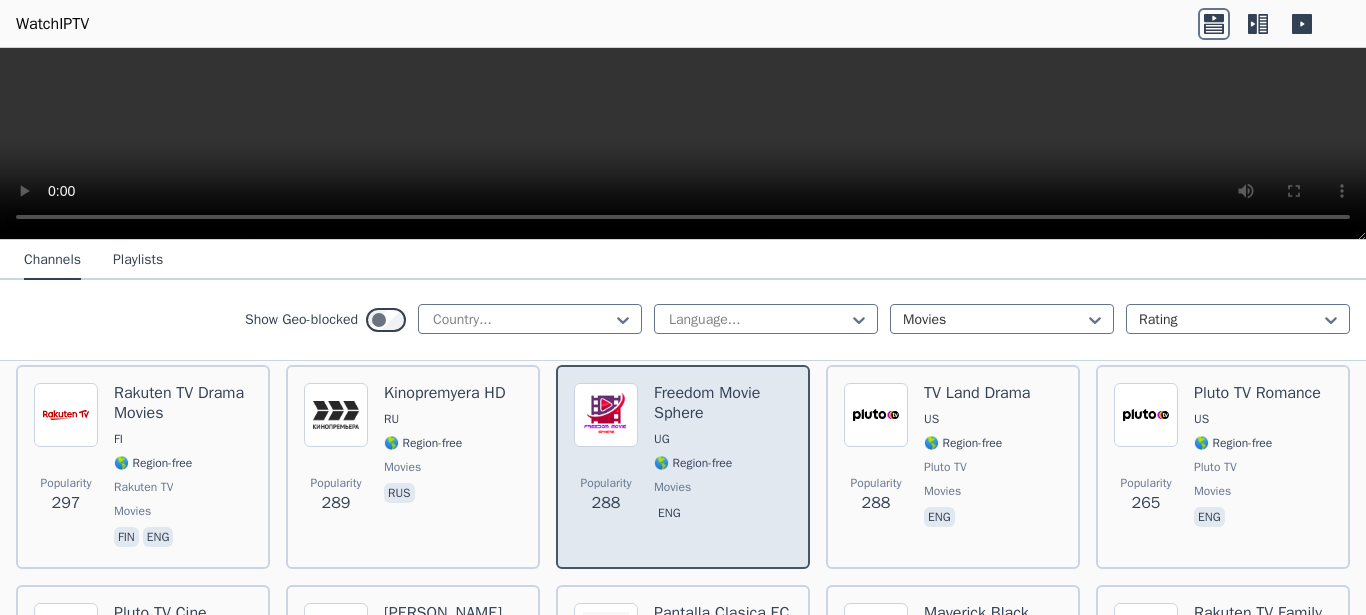 click at bounding box center [606, 415] 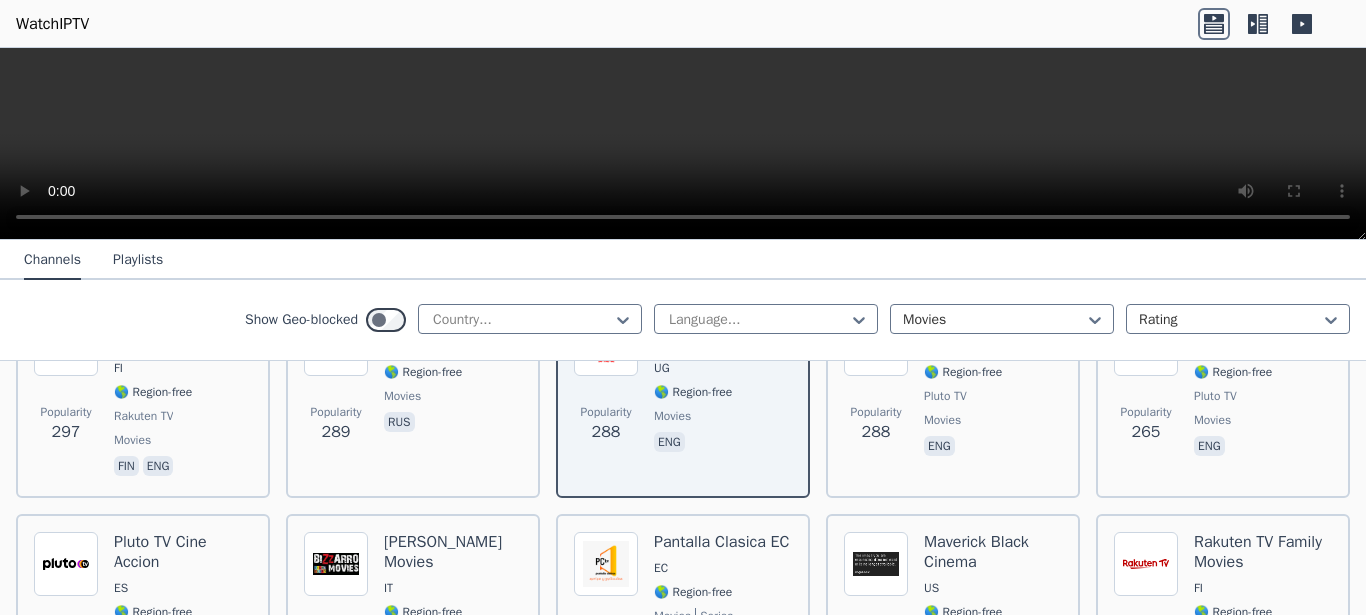 scroll, scrollTop: 1827, scrollLeft: 0, axis: vertical 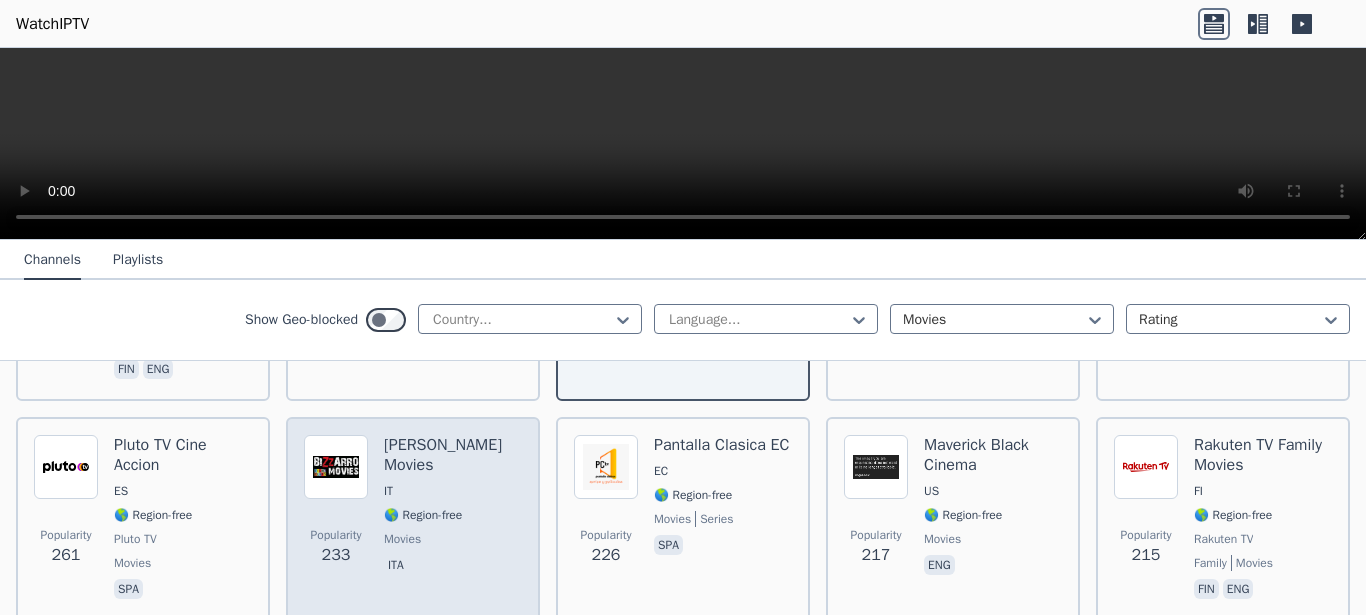 click at bounding box center [336, 467] 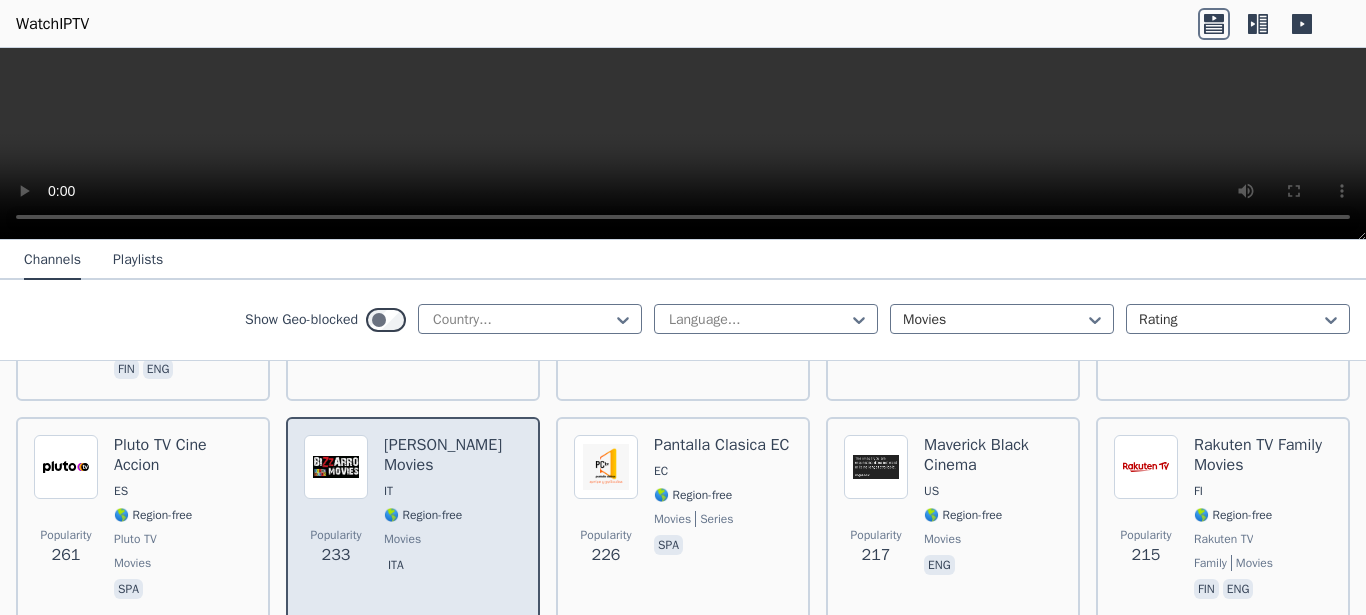 click at bounding box center (336, 467) 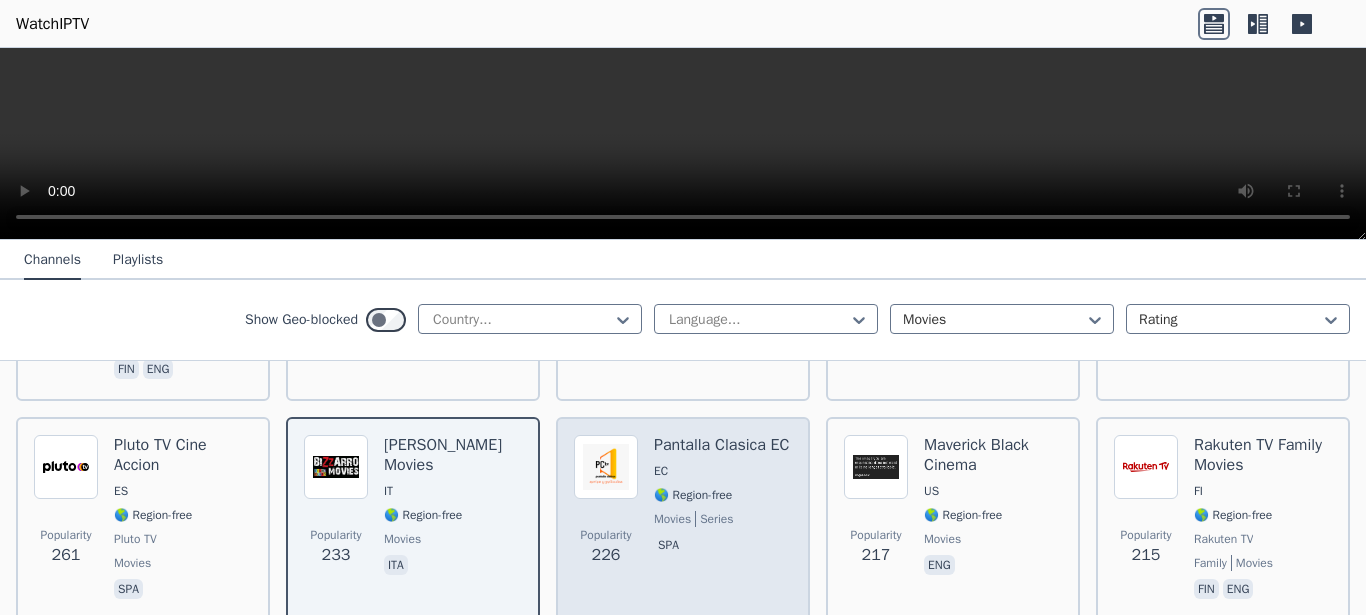 click at bounding box center (606, 467) 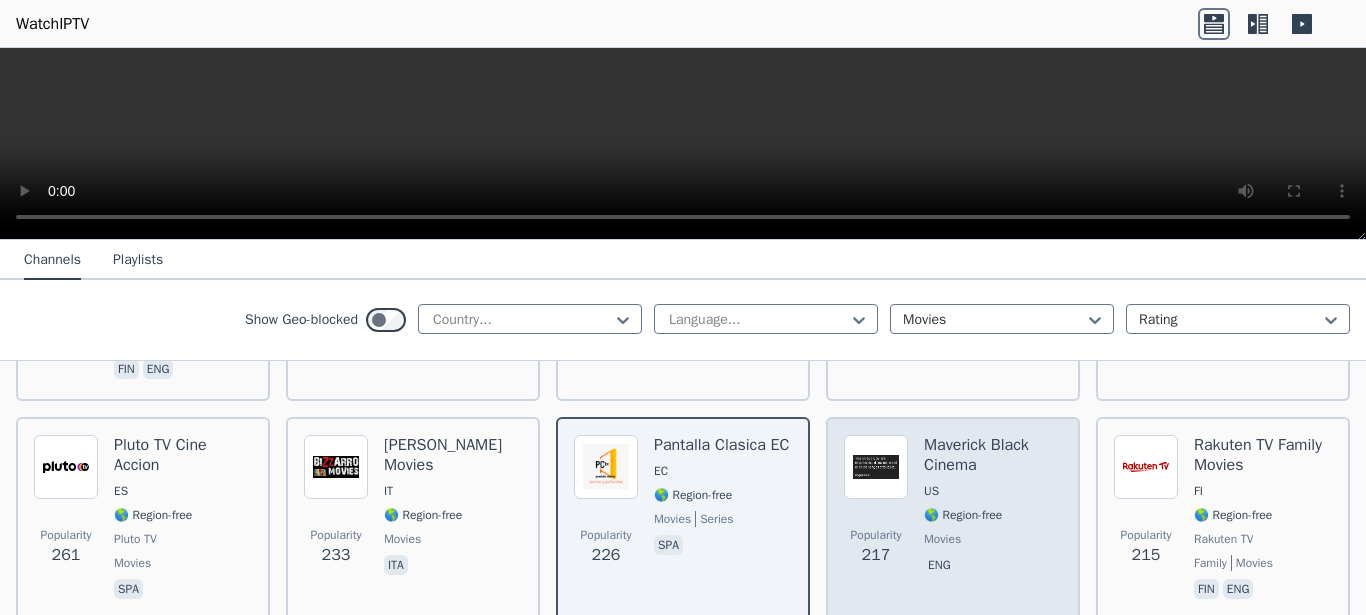 click at bounding box center [876, 467] 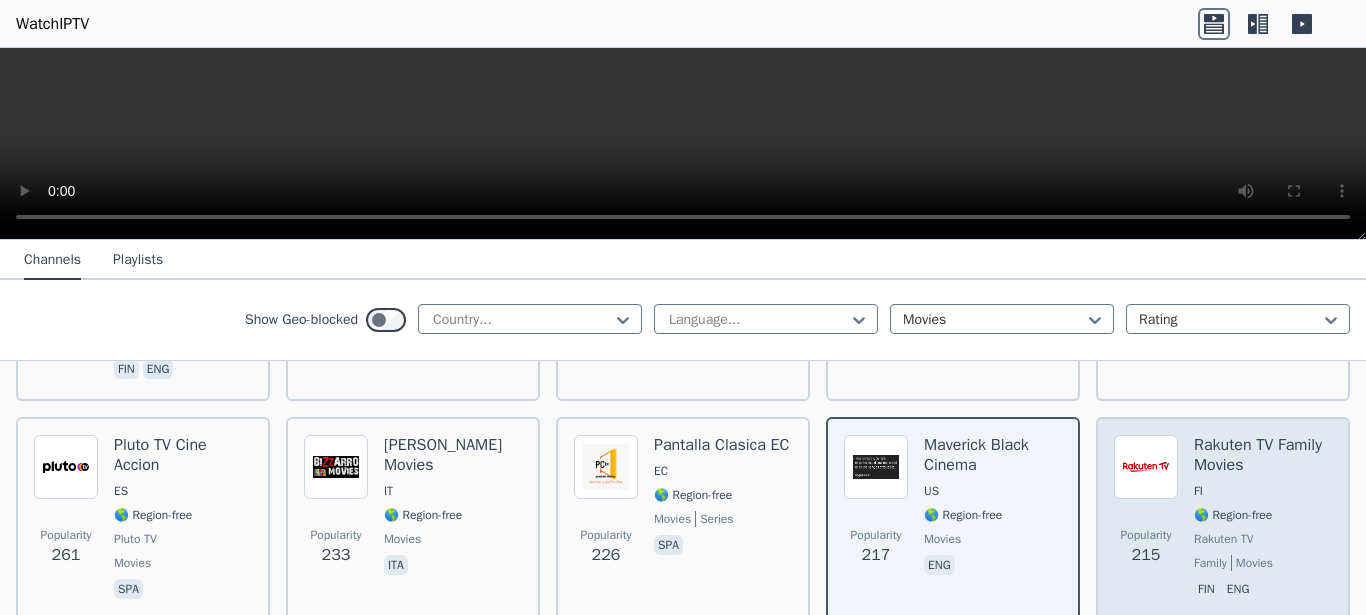 click at bounding box center [1146, 467] 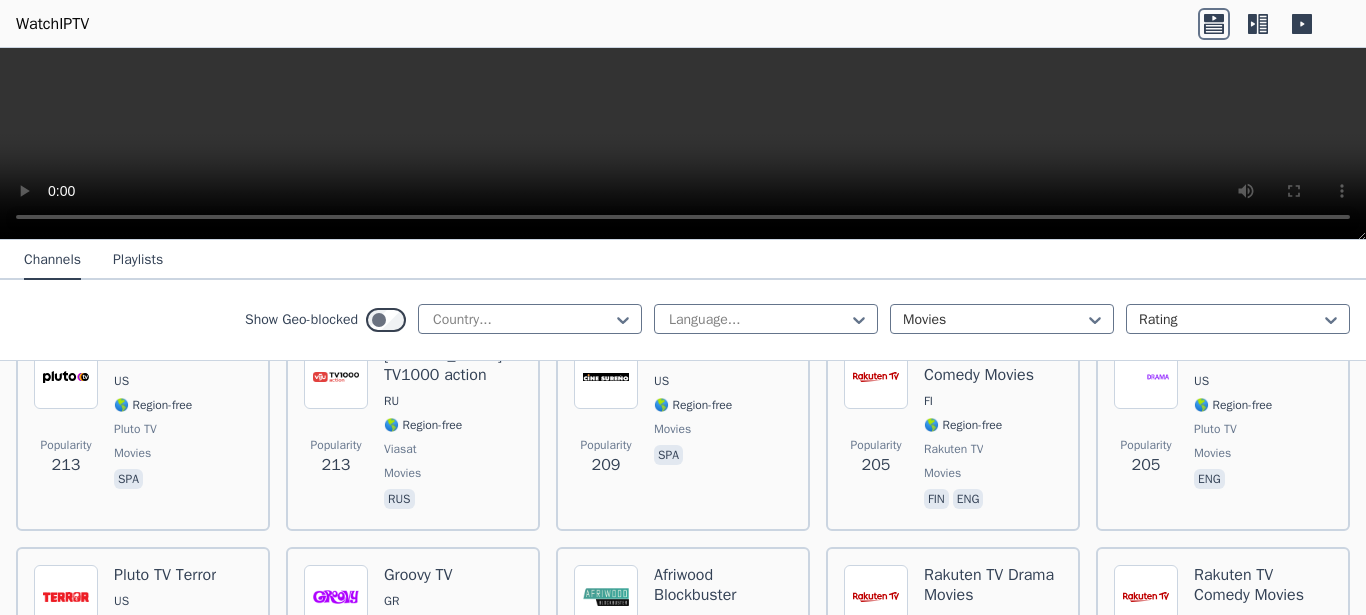 scroll, scrollTop: 2163, scrollLeft: 0, axis: vertical 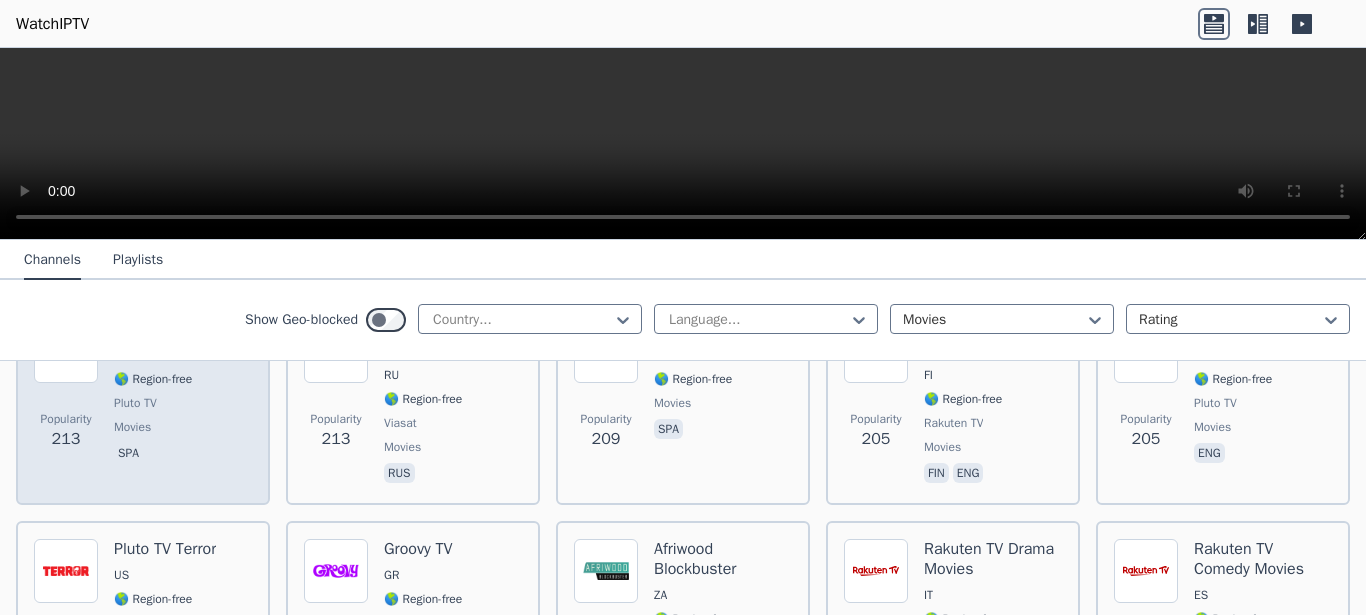 click on "213" at bounding box center [66, 439] 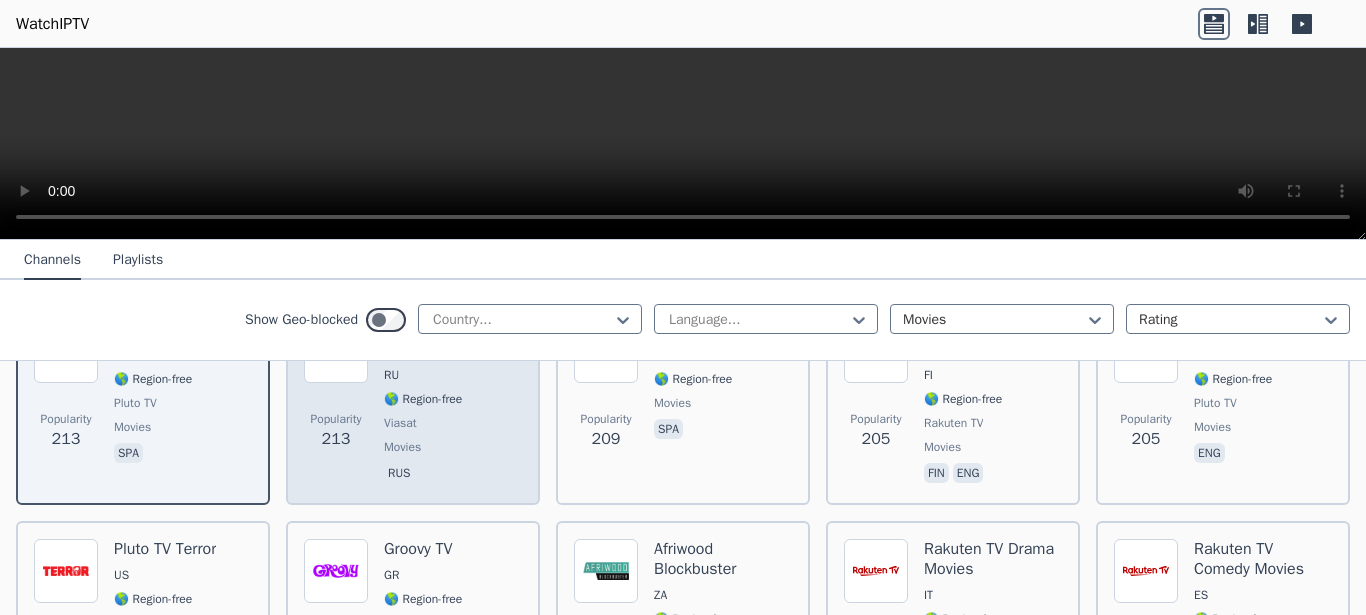 click on "rus" at bounding box center (399, 473) 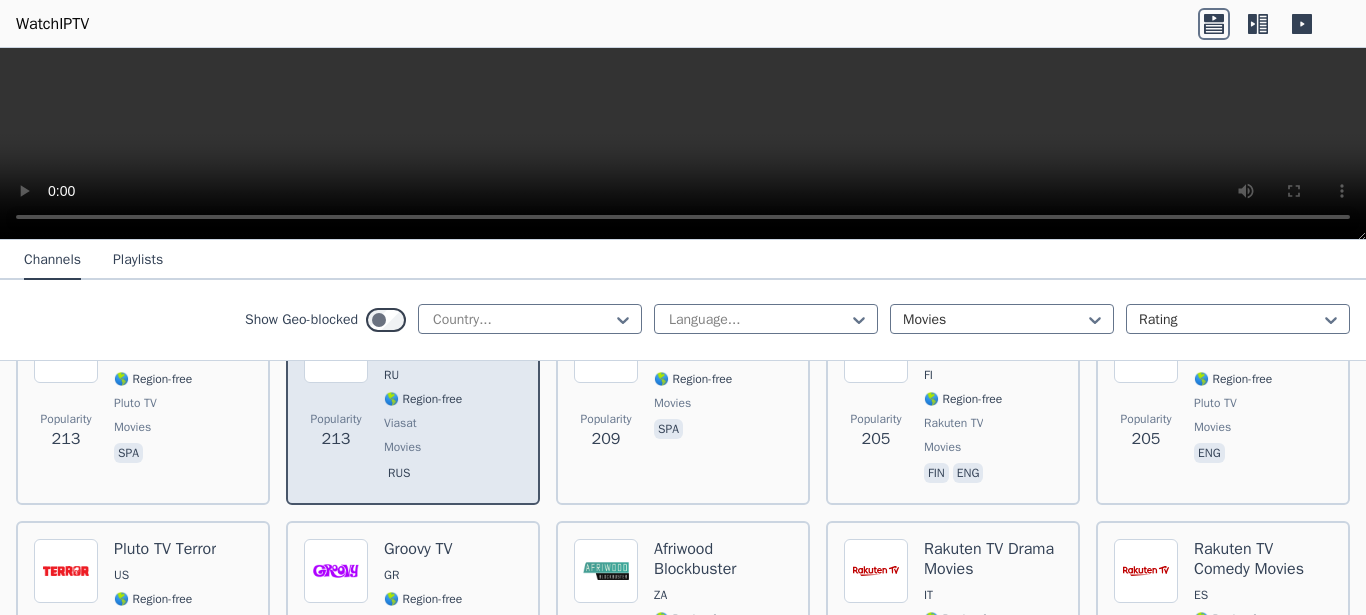 click on "movies" at bounding box center [402, 447] 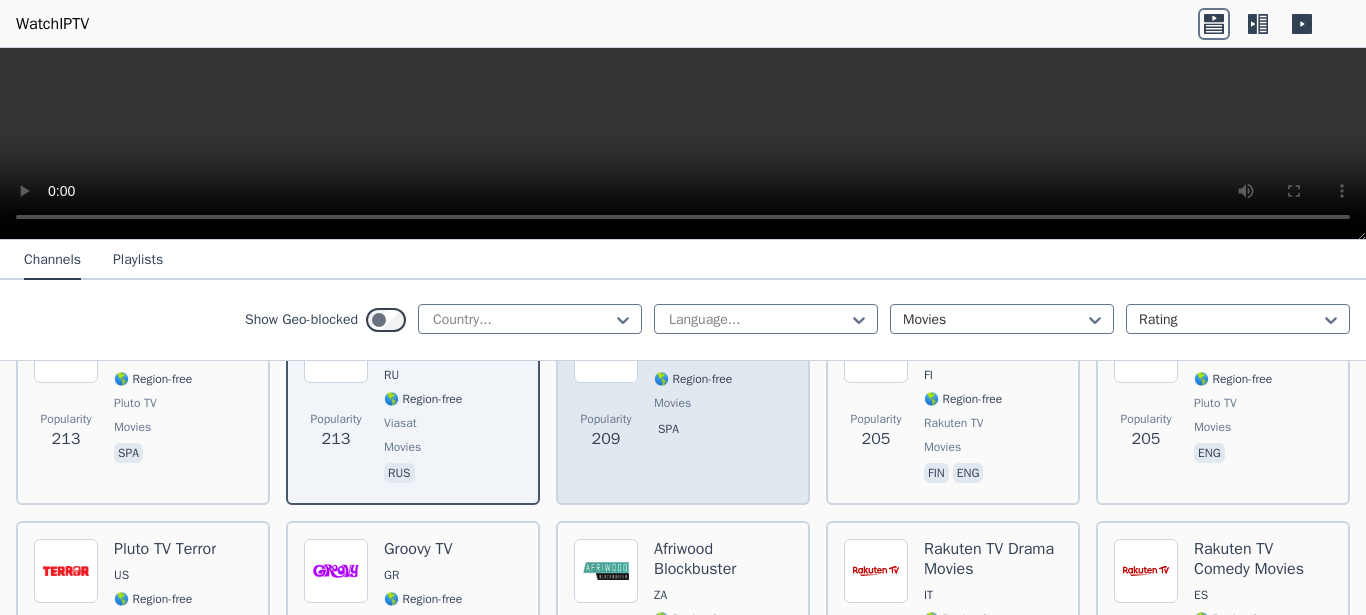 click on "Popularity 209 Cine Sureno [GEOGRAPHIC_DATA] 🌎 Region-free movies spa" at bounding box center [683, 403] 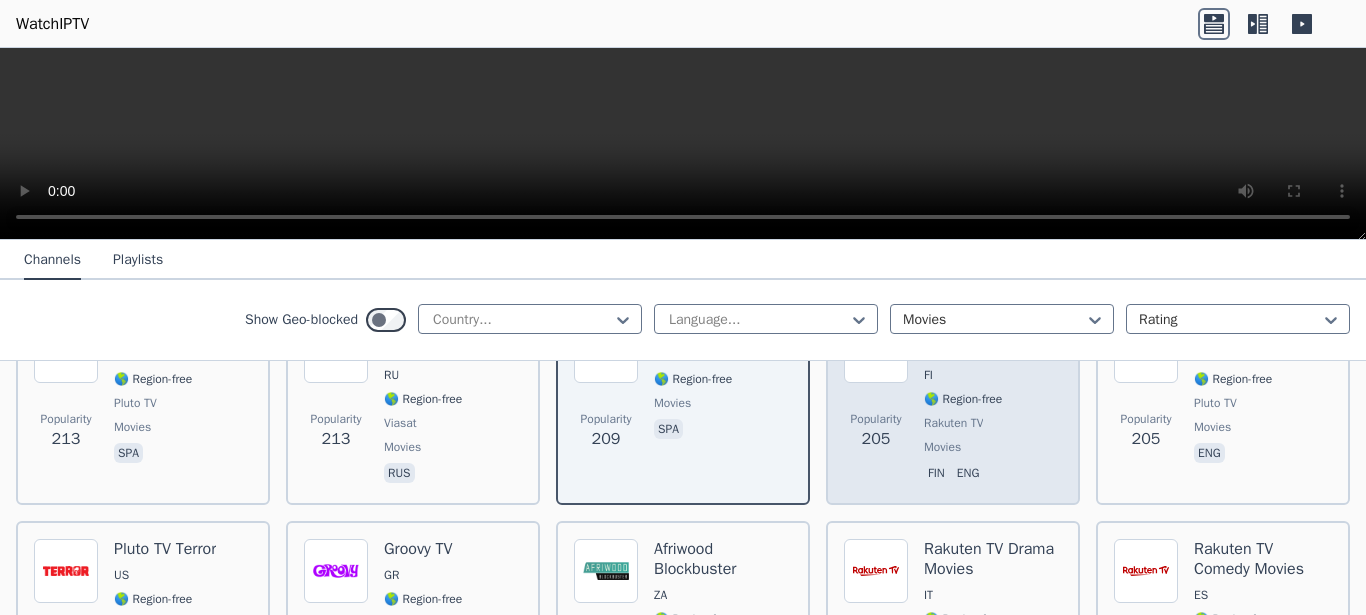 click on "205" at bounding box center (876, 439) 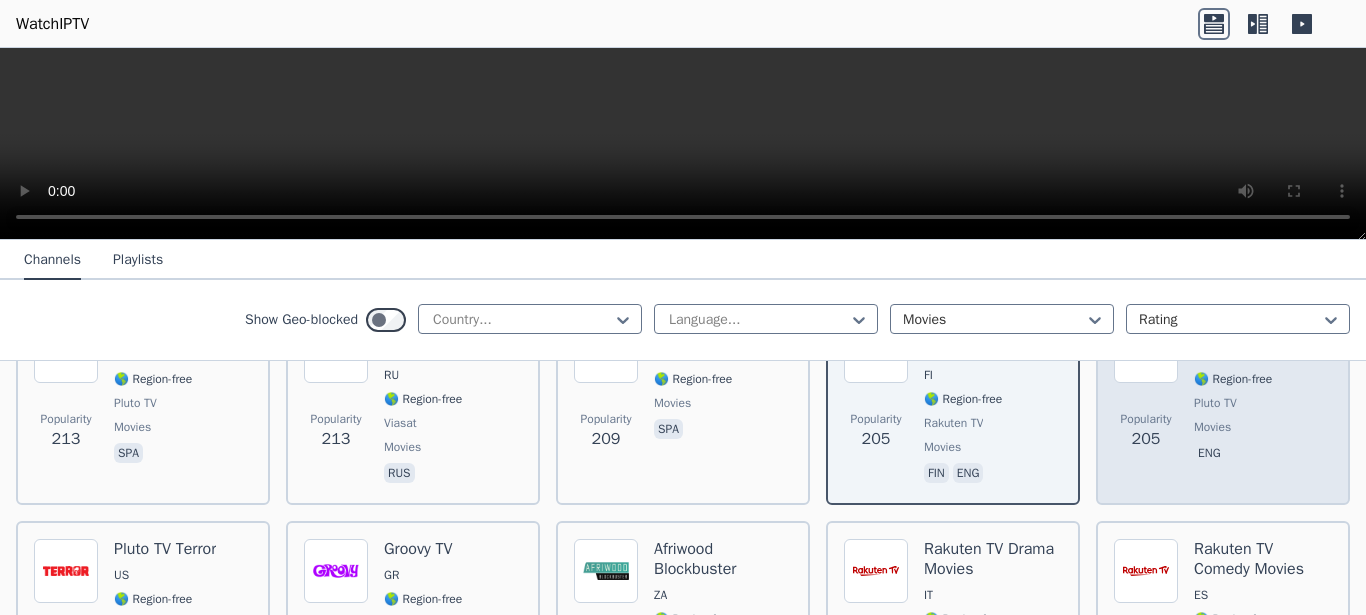 click on "205" at bounding box center [1146, 439] 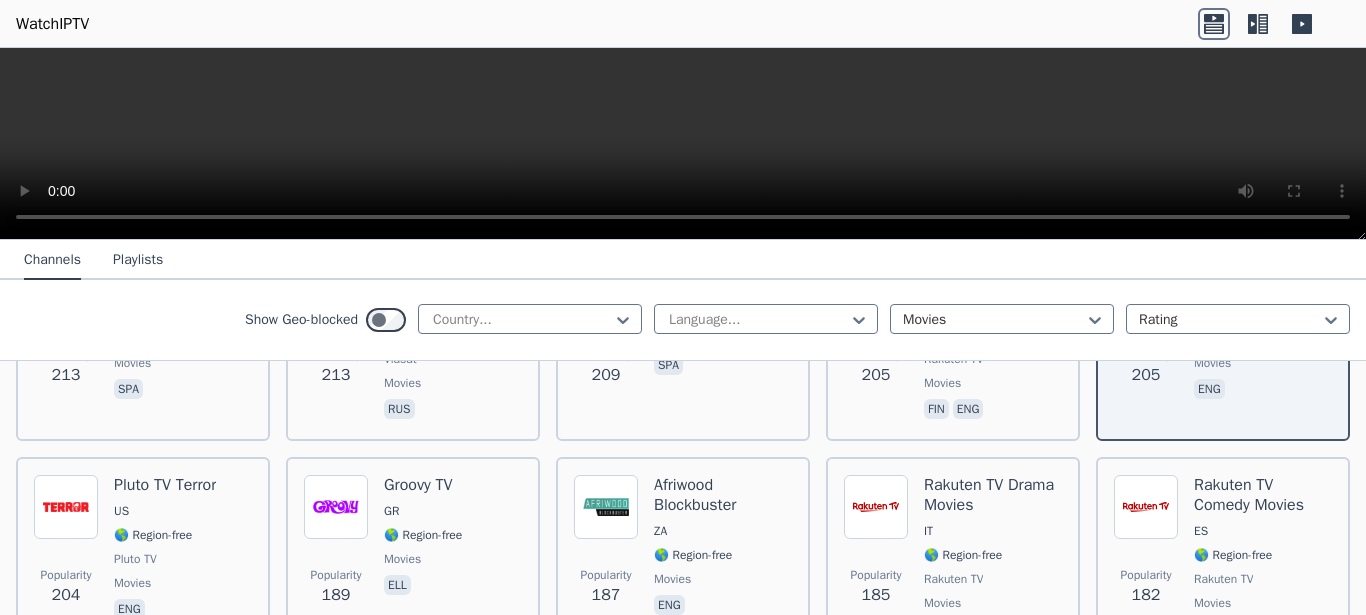 scroll, scrollTop: 2310, scrollLeft: 0, axis: vertical 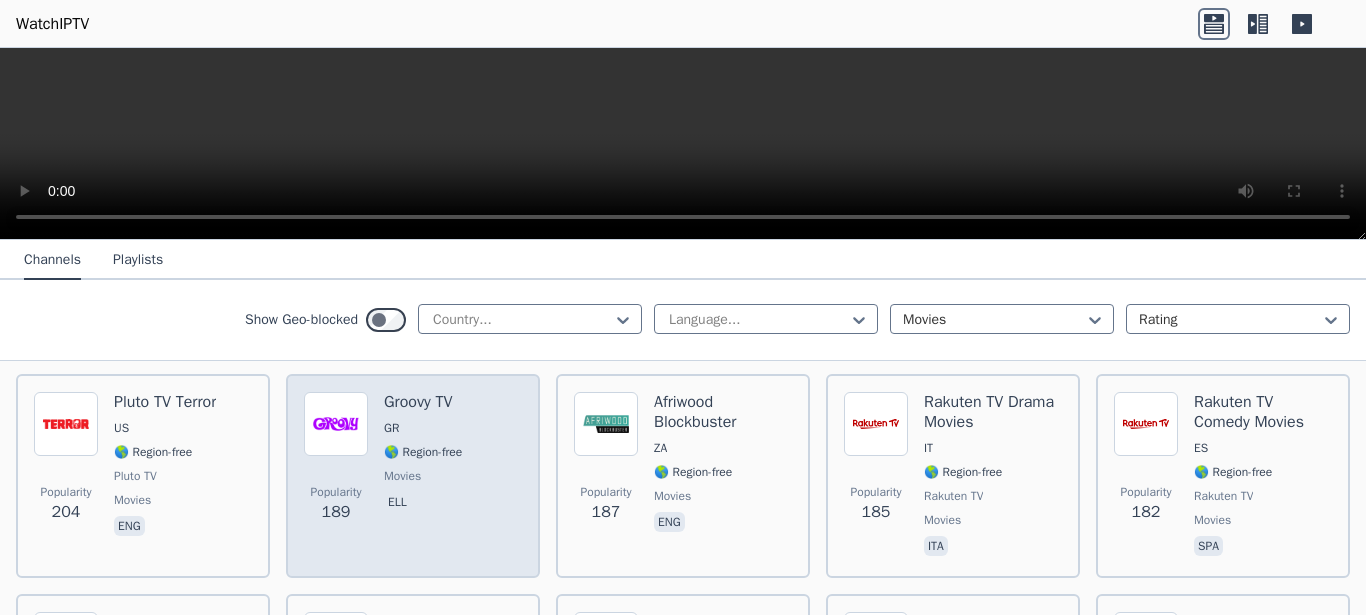 click at bounding box center (336, 424) 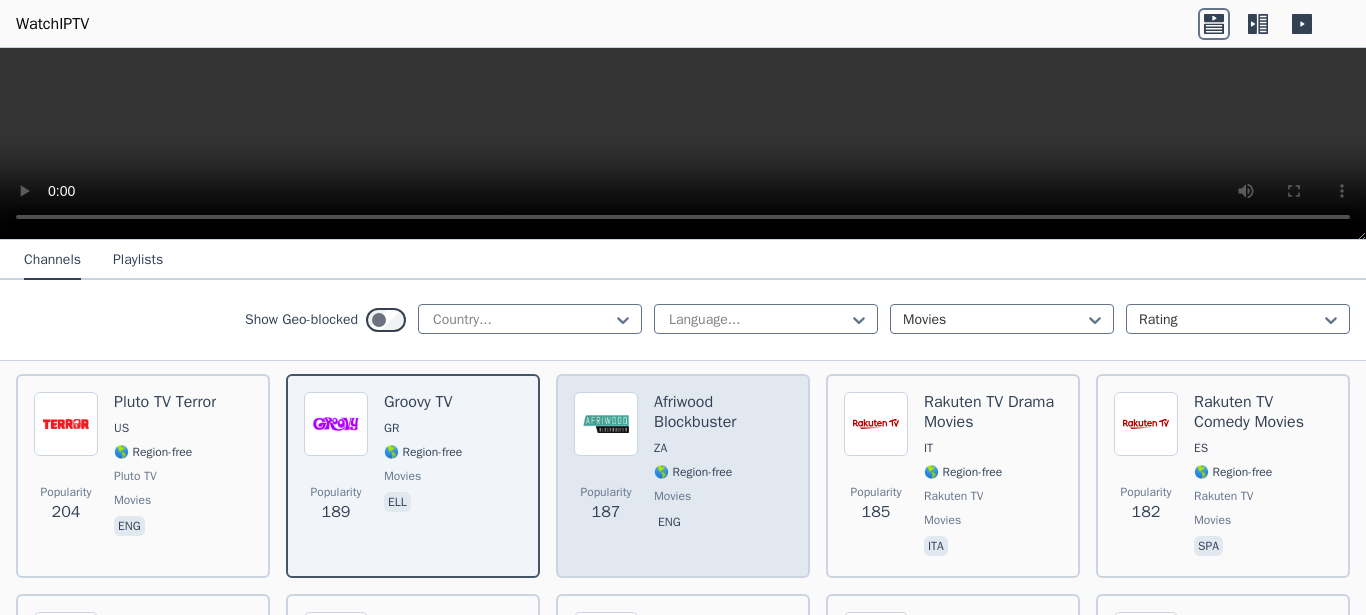 click at bounding box center (606, 424) 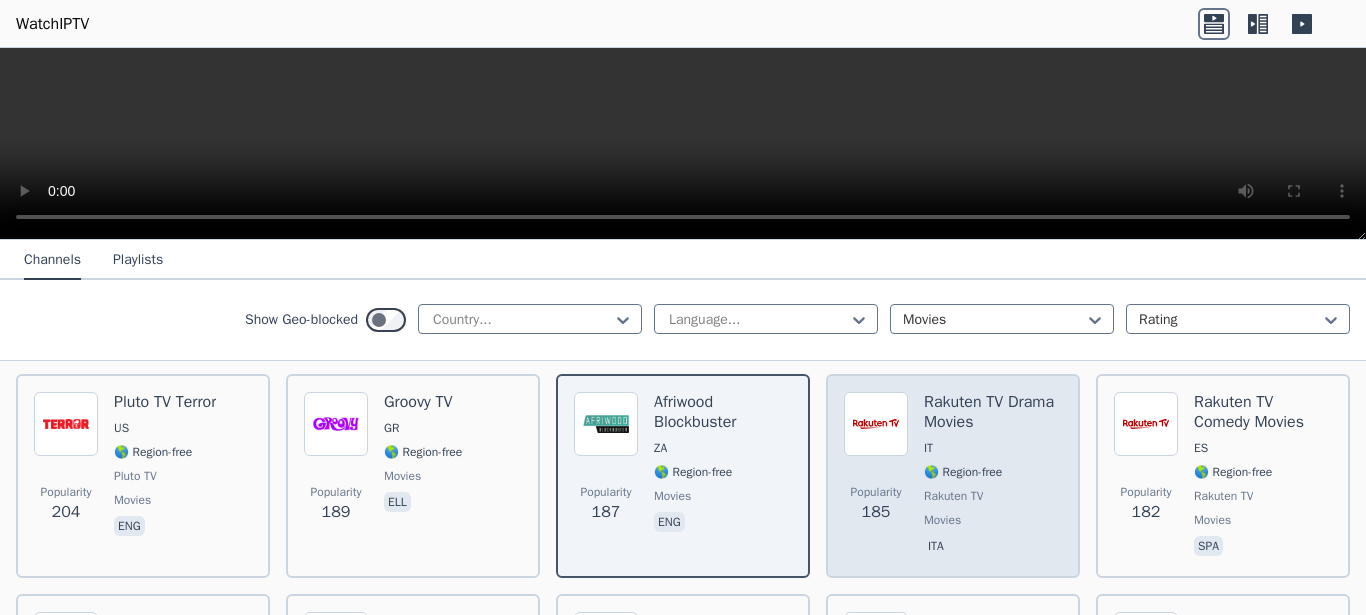 click at bounding box center [876, 424] 